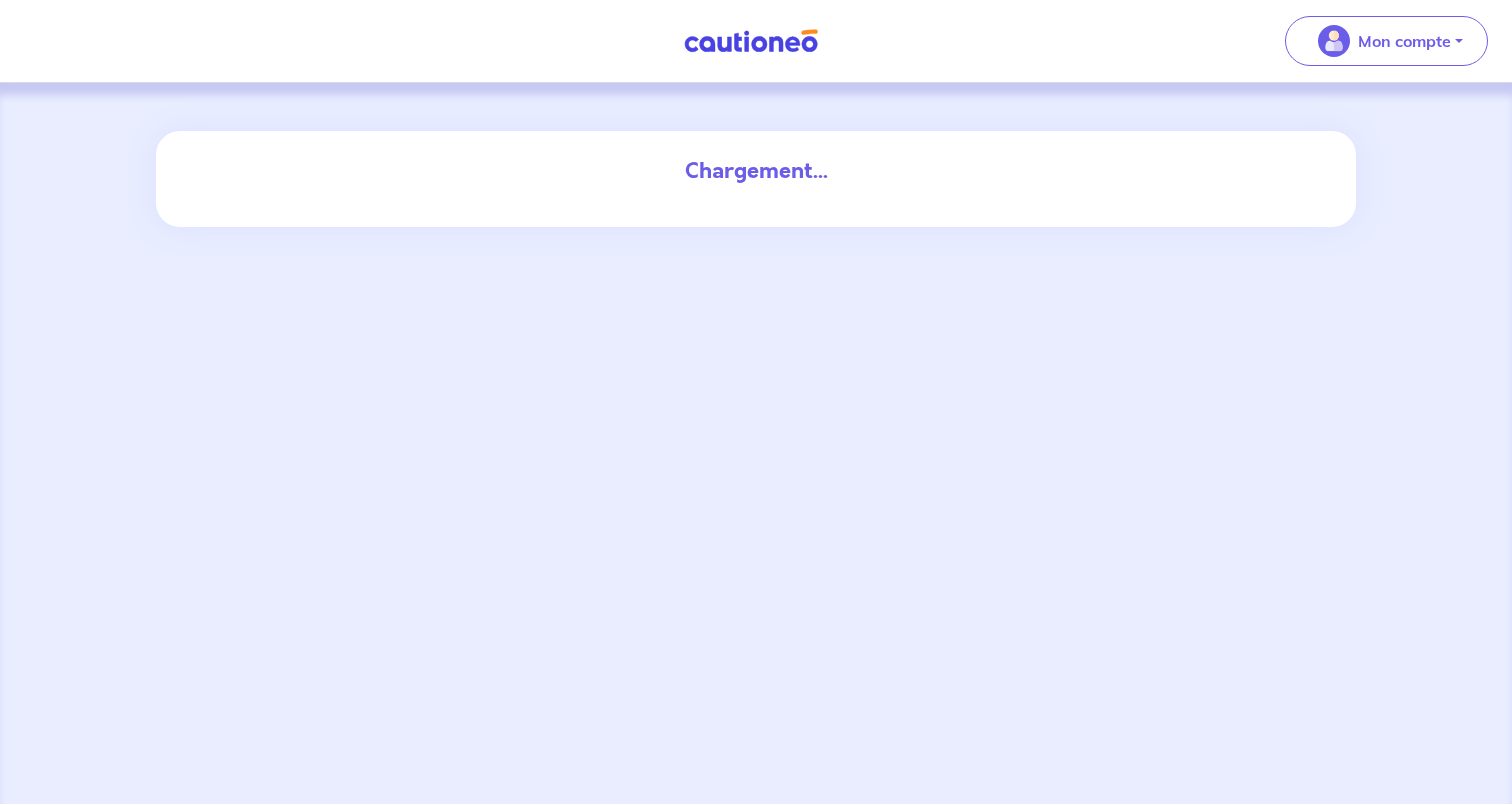 scroll, scrollTop: 0, scrollLeft: 0, axis: both 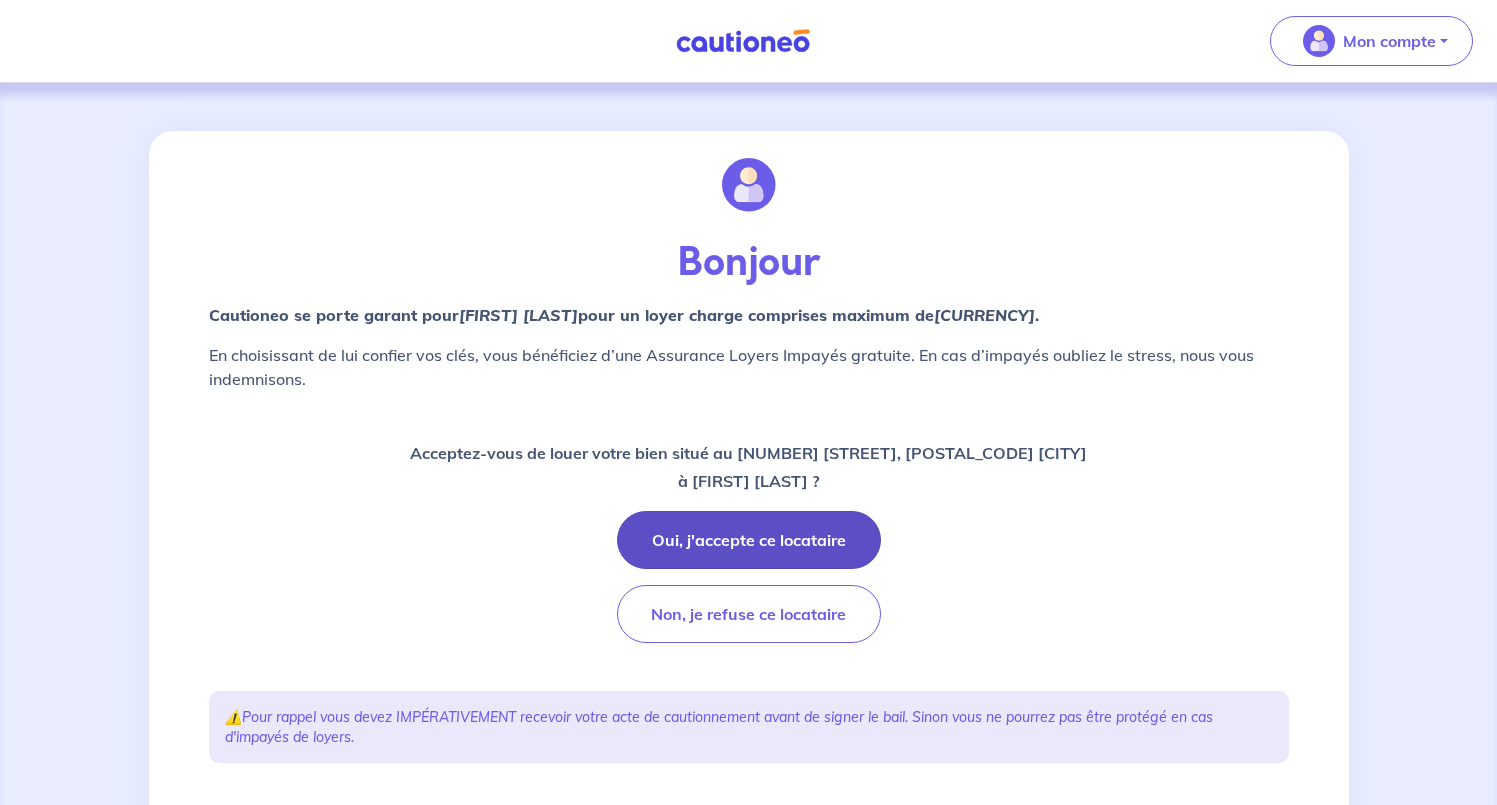 click on "Oui, j'accepte ce locataire" at bounding box center [749, 540] 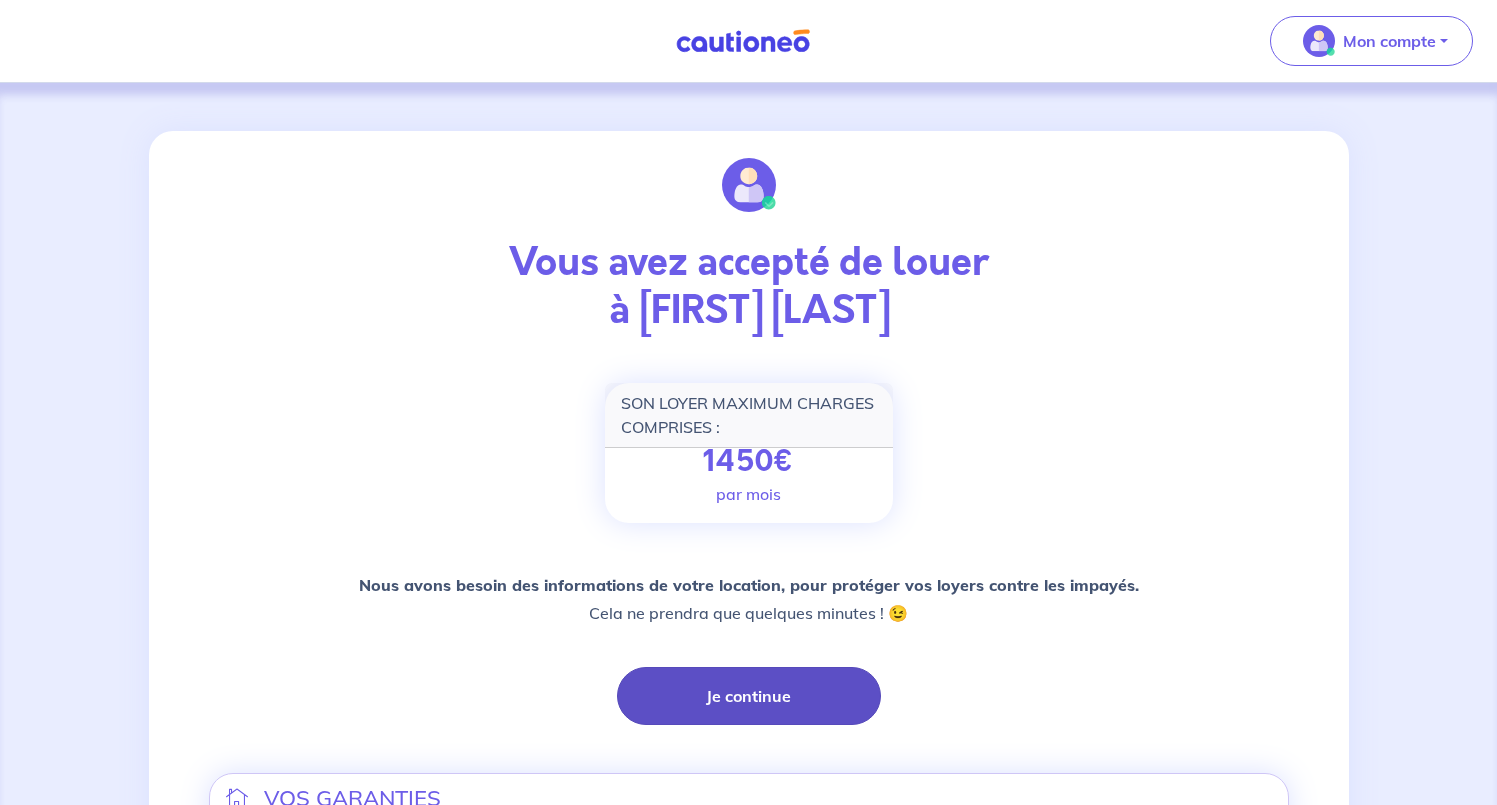 click on "Je continue" at bounding box center [749, 696] 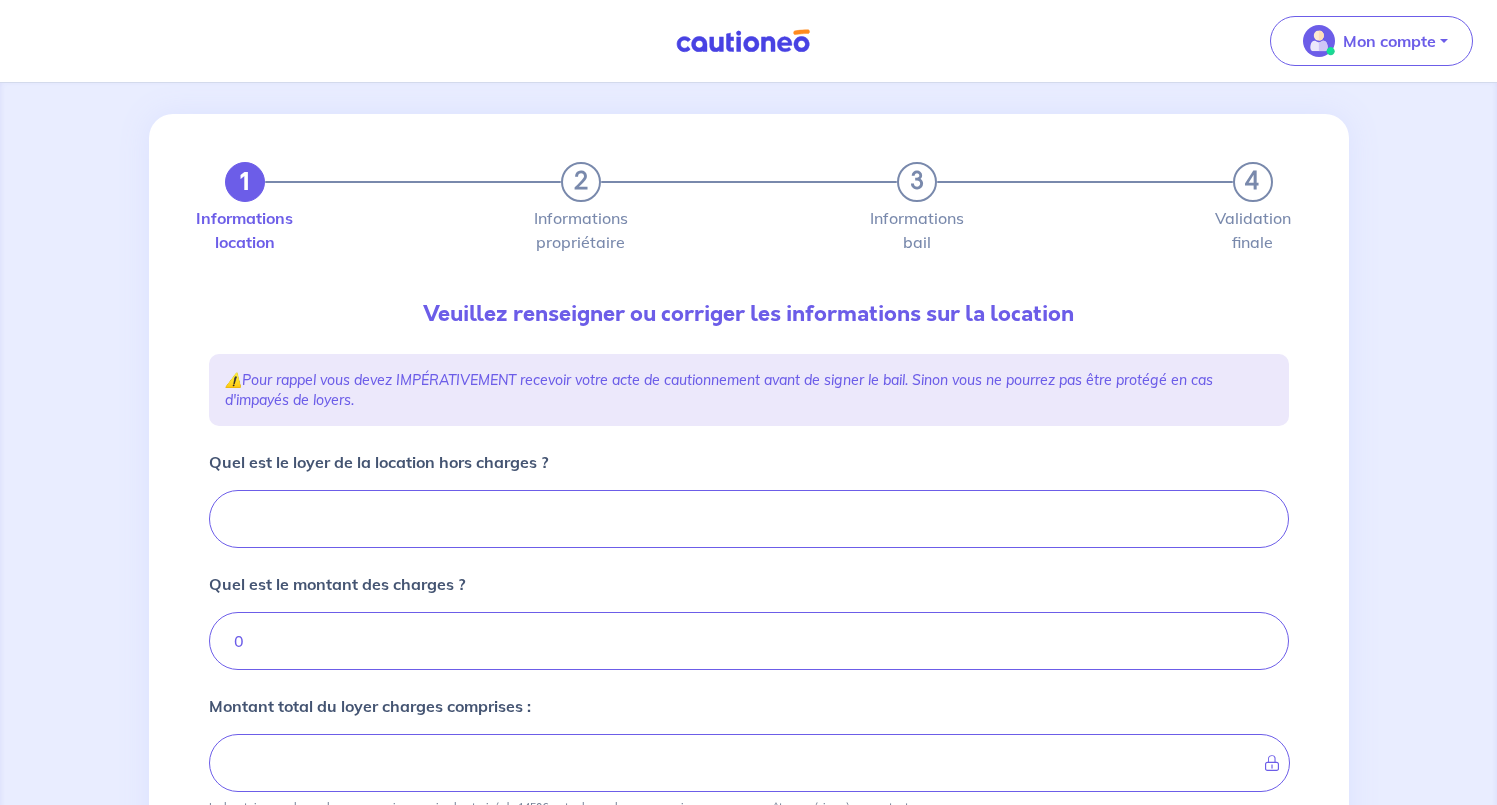 scroll, scrollTop: 35, scrollLeft: 0, axis: vertical 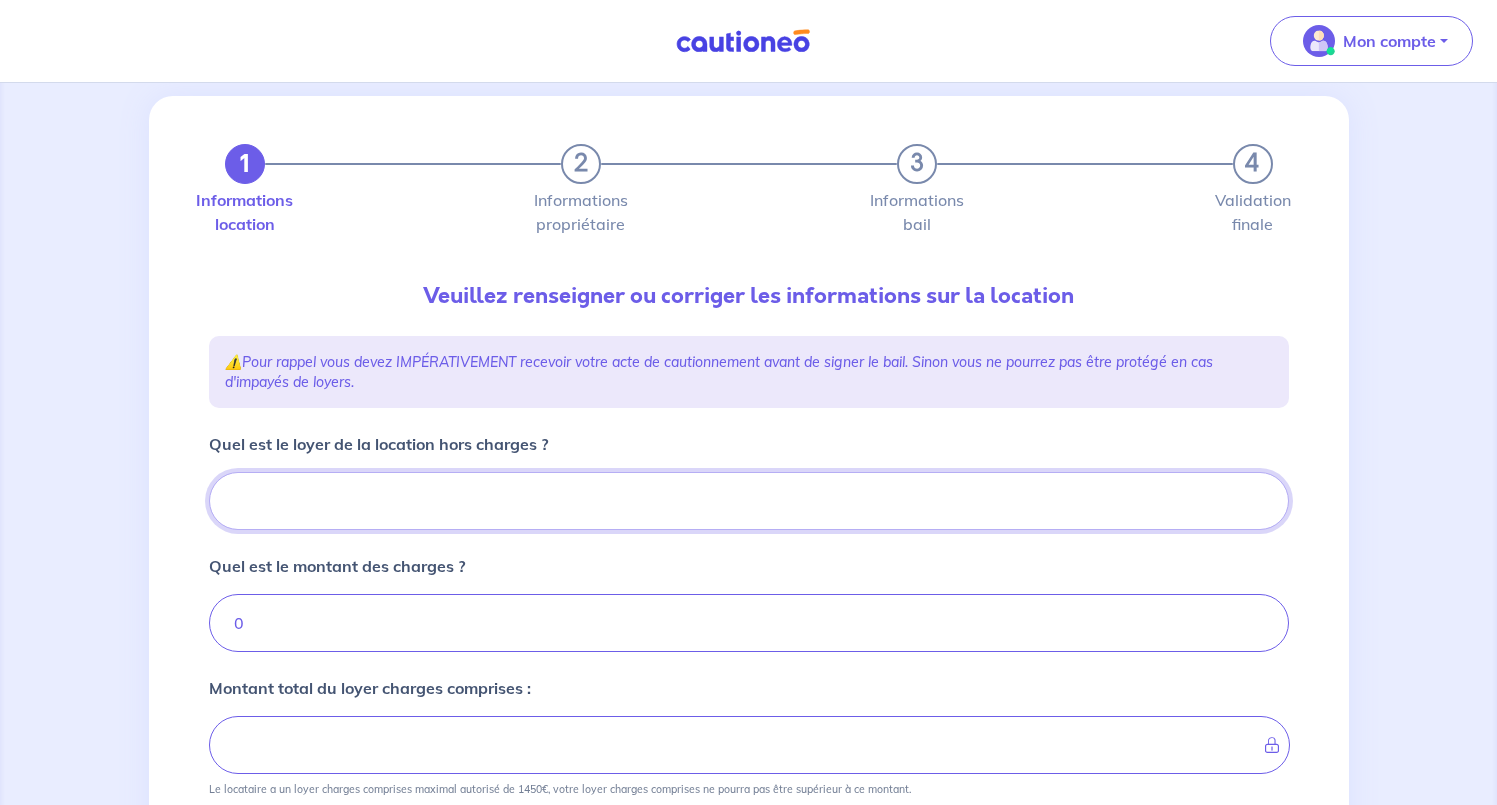 drag, startPoint x: 333, startPoint y: 497, endPoint x: 118, endPoint y: 479, distance: 215.75217 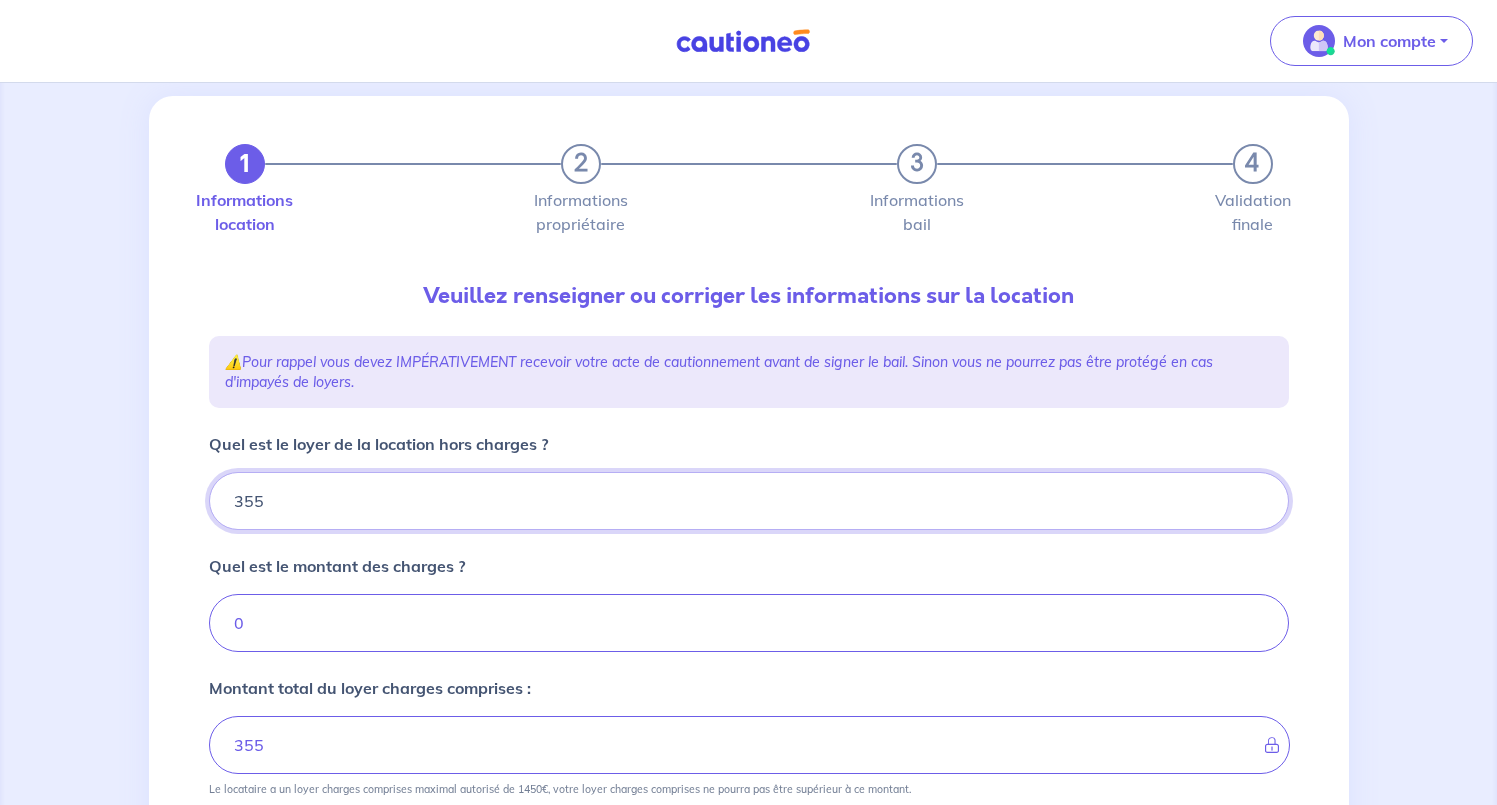 type on "355" 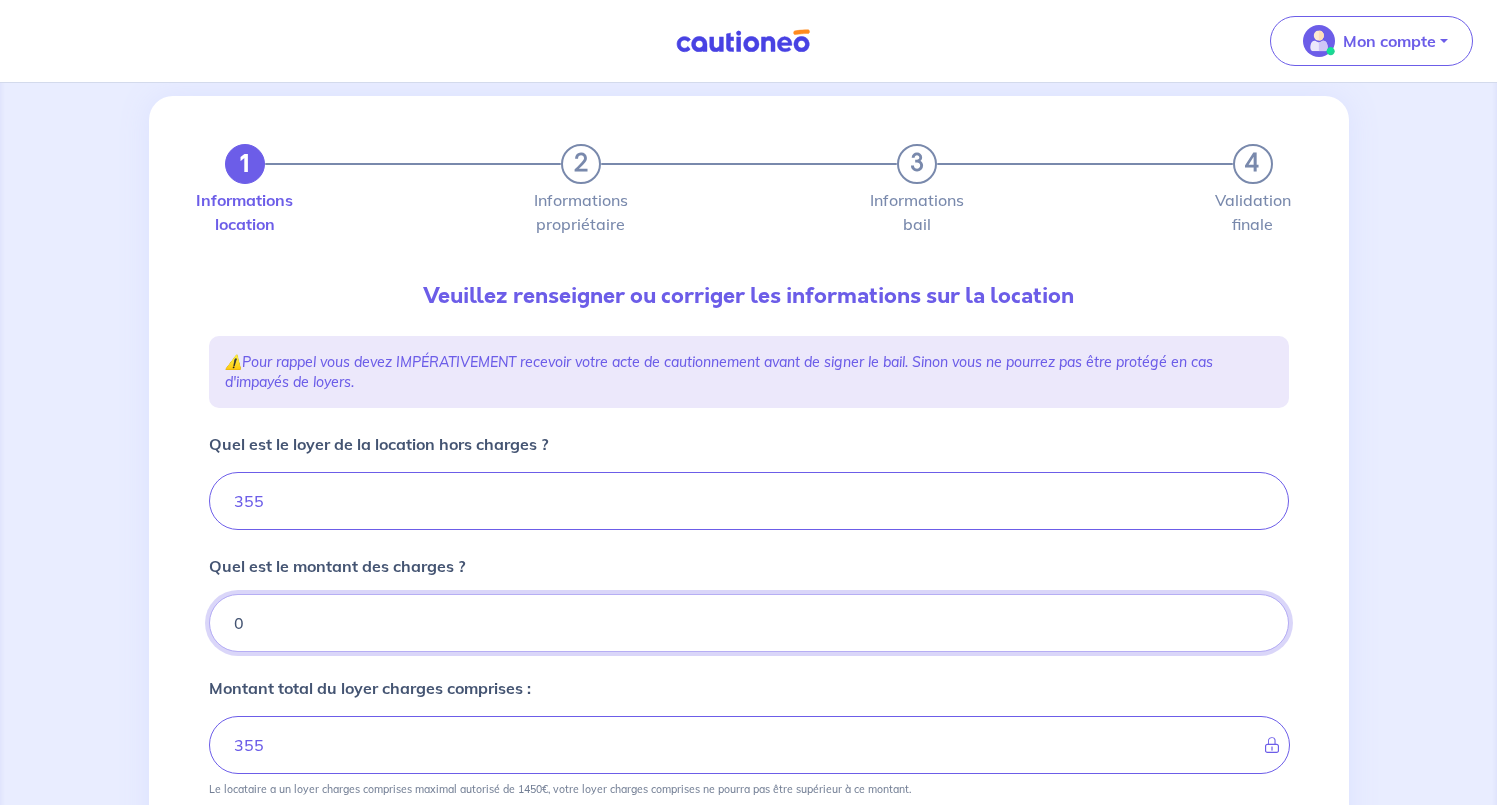 click on "0" at bounding box center [749, 623] 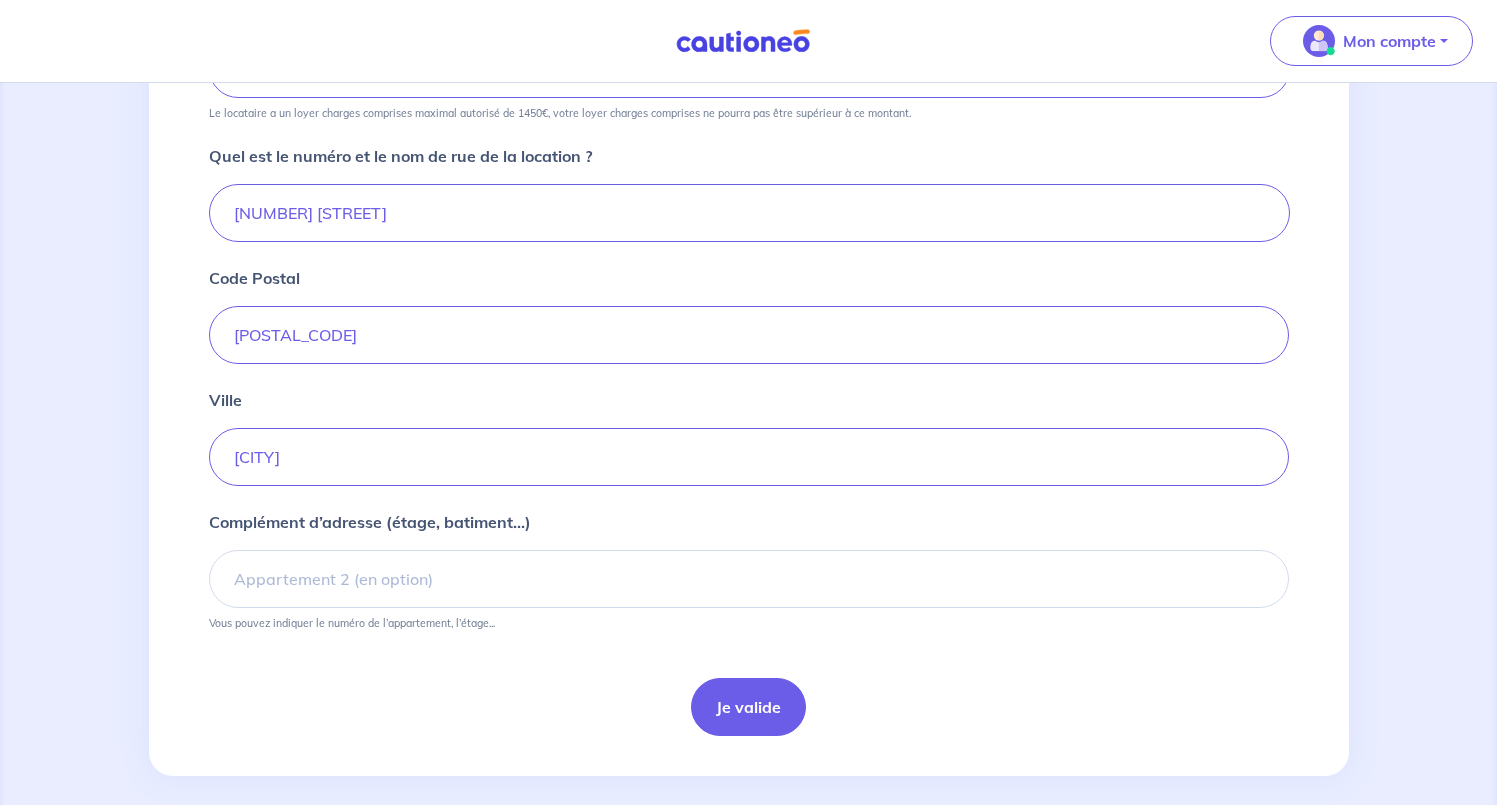 scroll, scrollTop: 729, scrollLeft: 0, axis: vertical 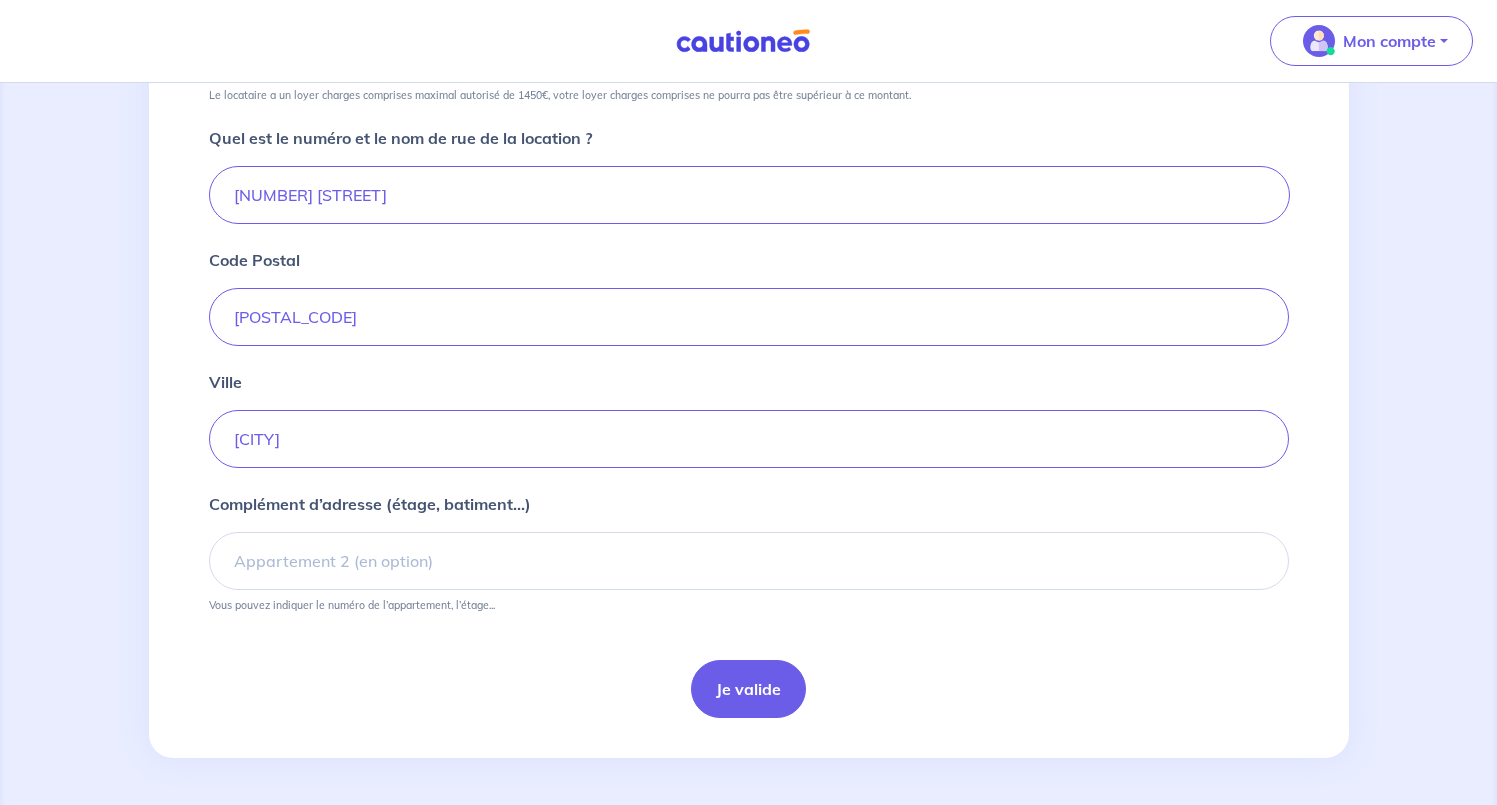type on "40" 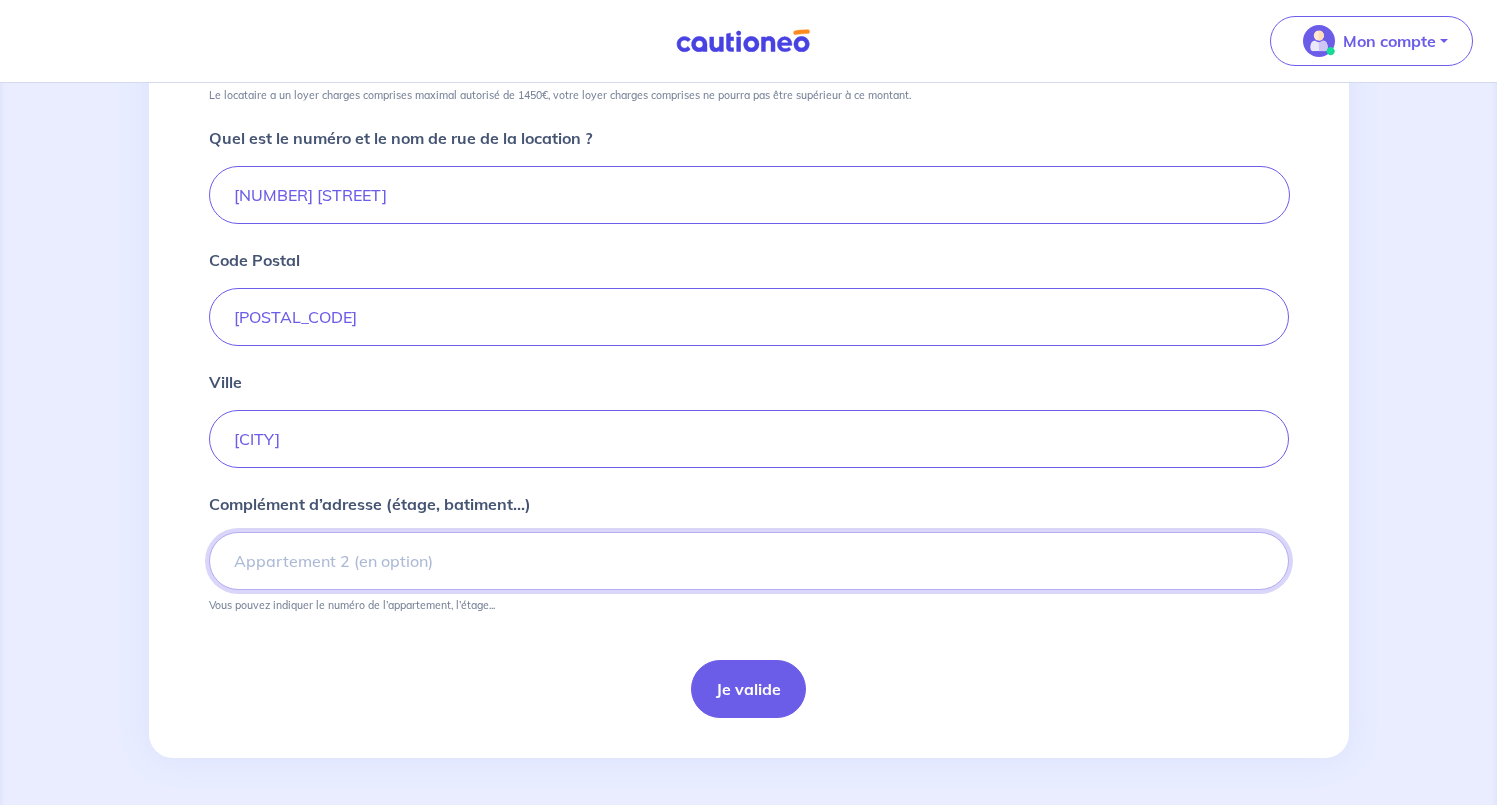 click on "Complément d’adresse (étage, batiment...)" at bounding box center (749, 561) 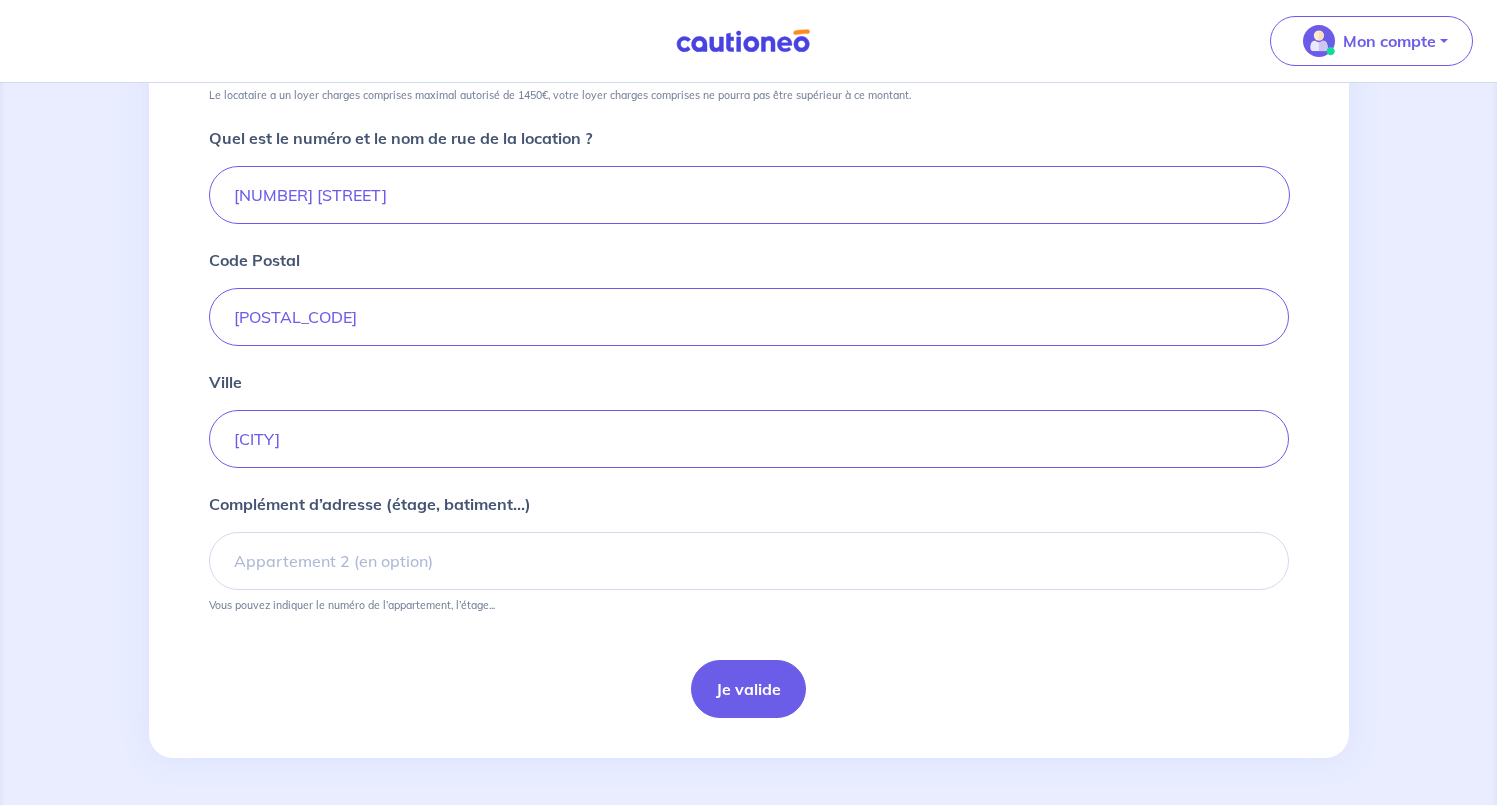 click on "Mon compte Me déconnecter 1 2 3 4 Informations
location Informations
propriétaire Informations
bail Validation
finale Veuillez renseigner ou corriger les informations sur la location ⚠️  Pour rappel vous devez IMPÉRATIVEMENT recevoir votre acte de cautionnement avant de signer le bail. Sinon vous ne pourrez pas être protégé en cas d'impayés de loyers. Quel est le loyer de la location hors charges ? [CURRENCY] Quel est le montant des charges ? [CURRENCY] Montant total du loyer charges comprises : [CURRENCY] Le locataire a un loyer charges comprises maximal autorisé de [CURRENCY], votre loyer charges comprises ne pourra pas être supérieur à ce montant. Quel est le numéro et le nom de rue de la location ? [NUMBER] [STREET] Code Postal [POSTAL_CODE] Ville [CITY] Complément d’adresse (étage, batiment...) Vous pouvez indiquer le numéro de l’appartement, l’étage... Je valide" at bounding box center [749, 72] 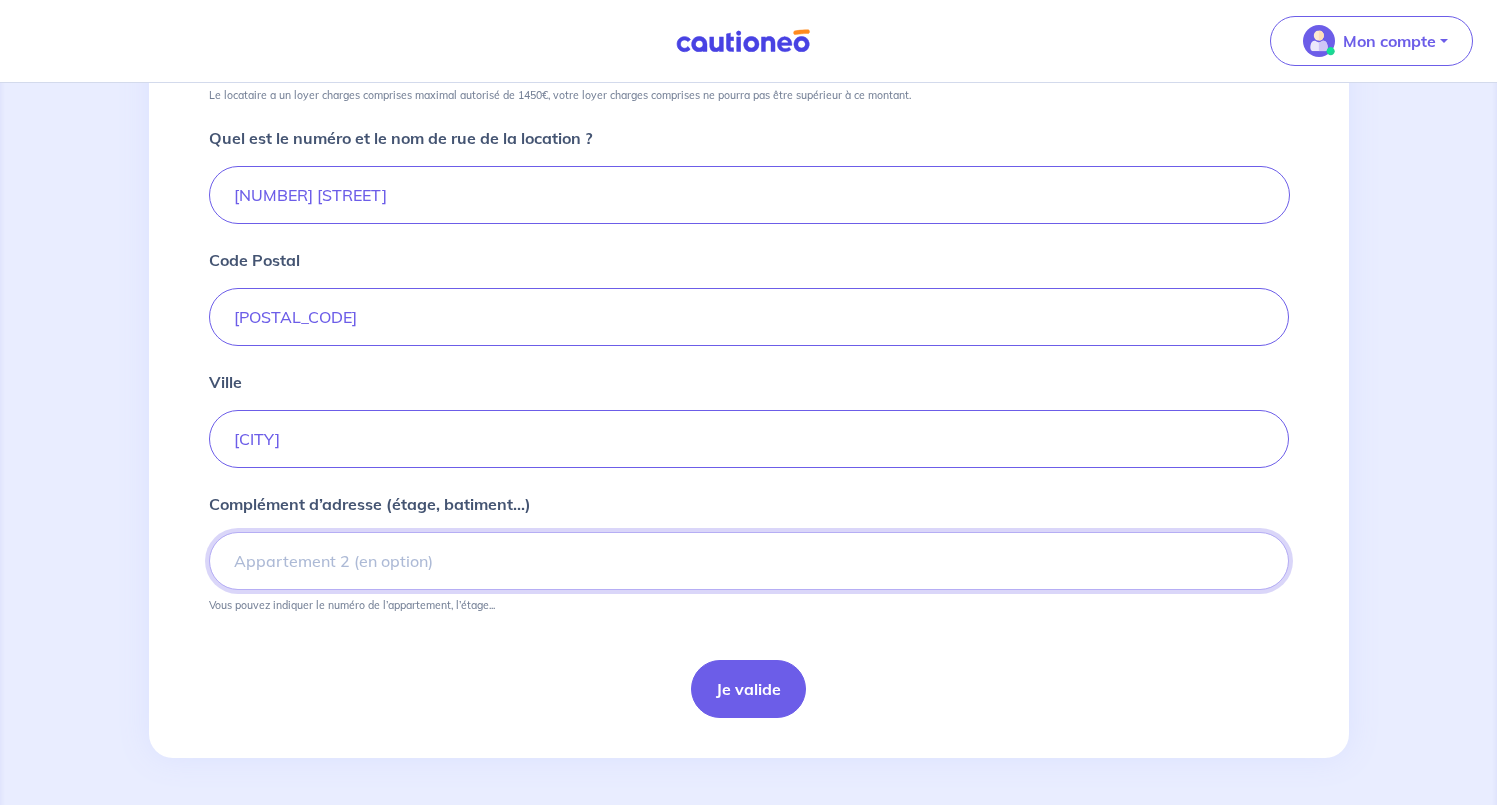 click on "Complément d’adresse (étage, batiment...)" at bounding box center (749, 561) 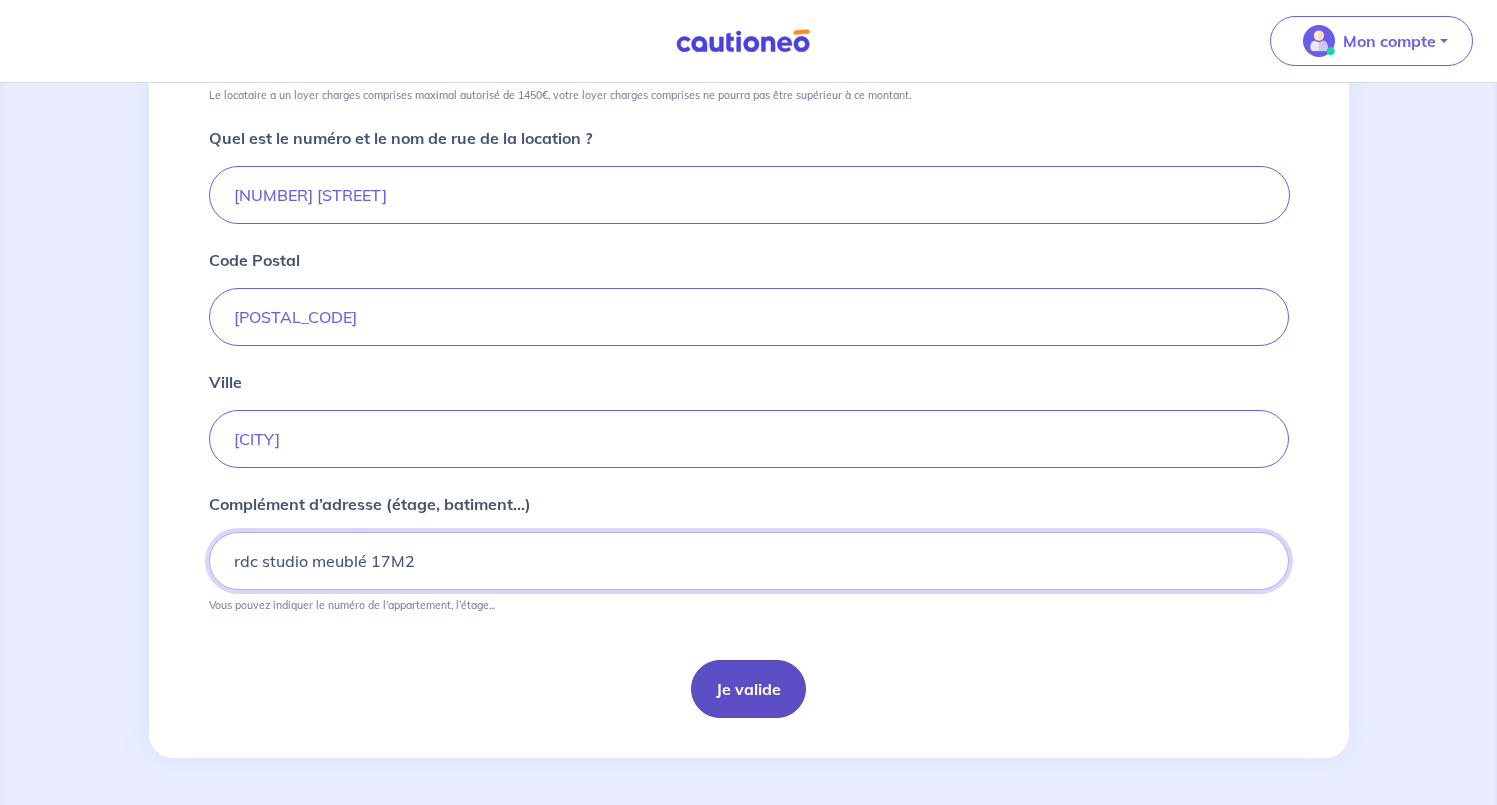 type on "rdc studio meublé 17M2" 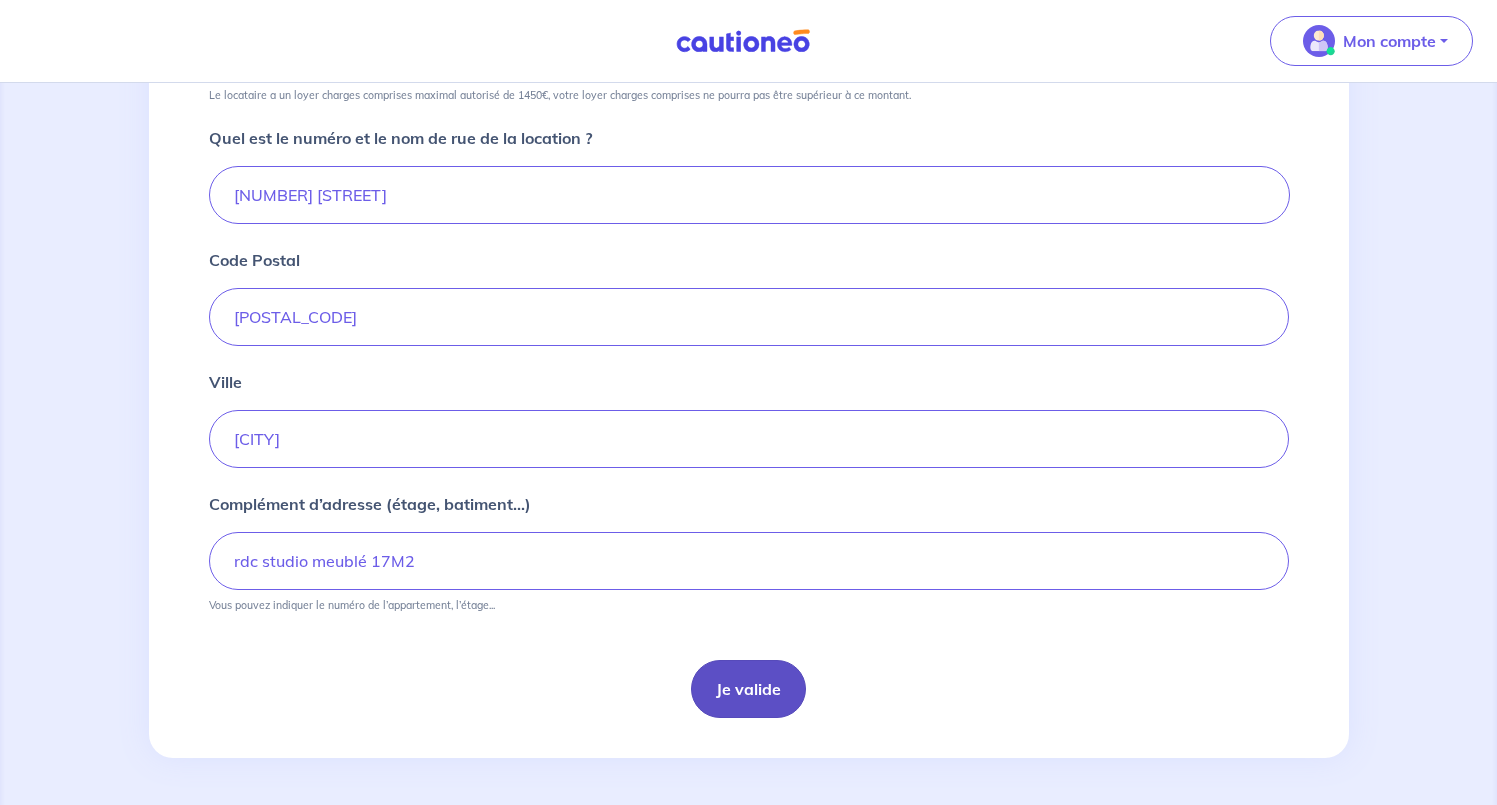 click on "Je valide" at bounding box center [748, 689] 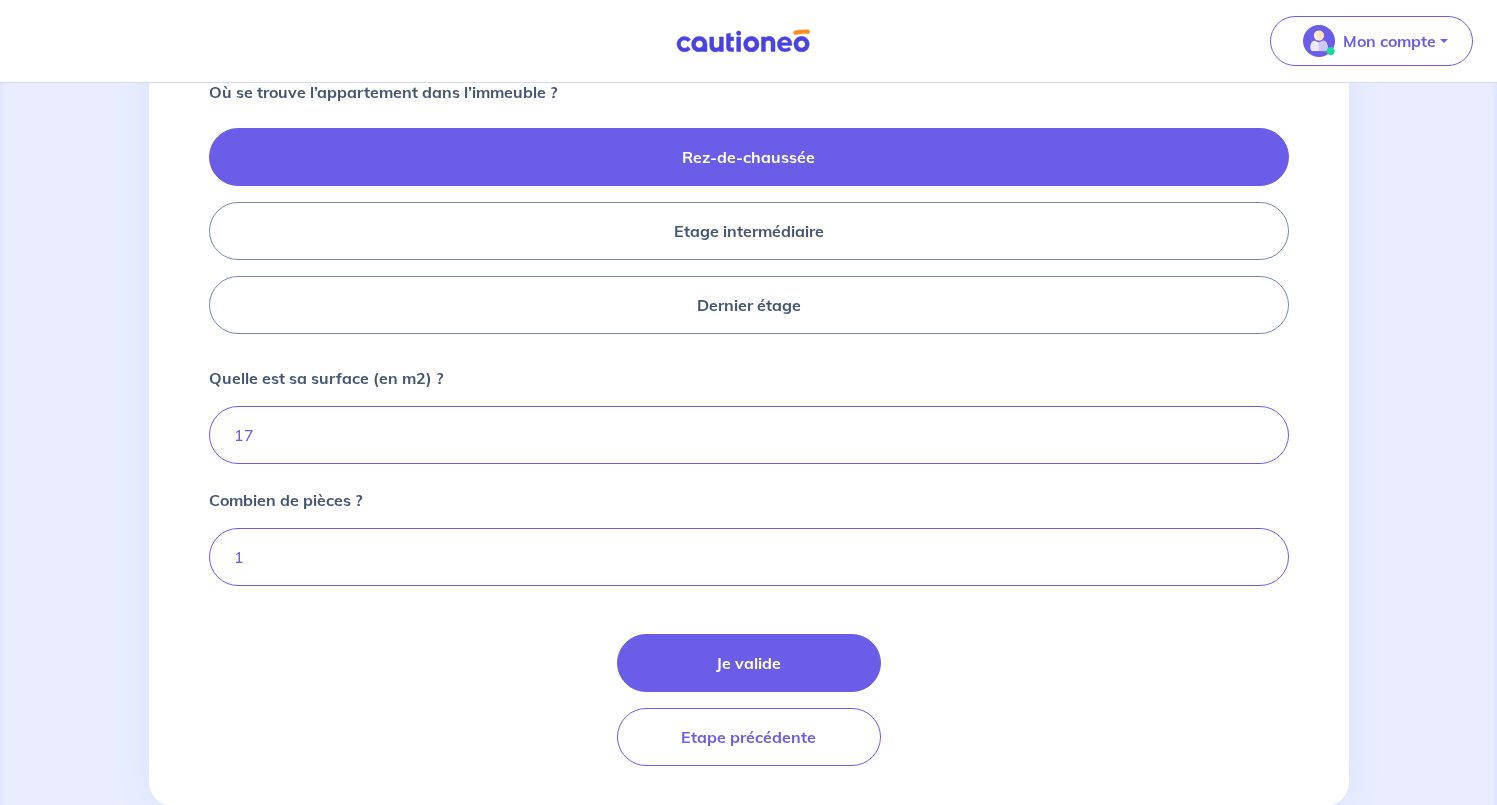 scroll, scrollTop: 906, scrollLeft: 0, axis: vertical 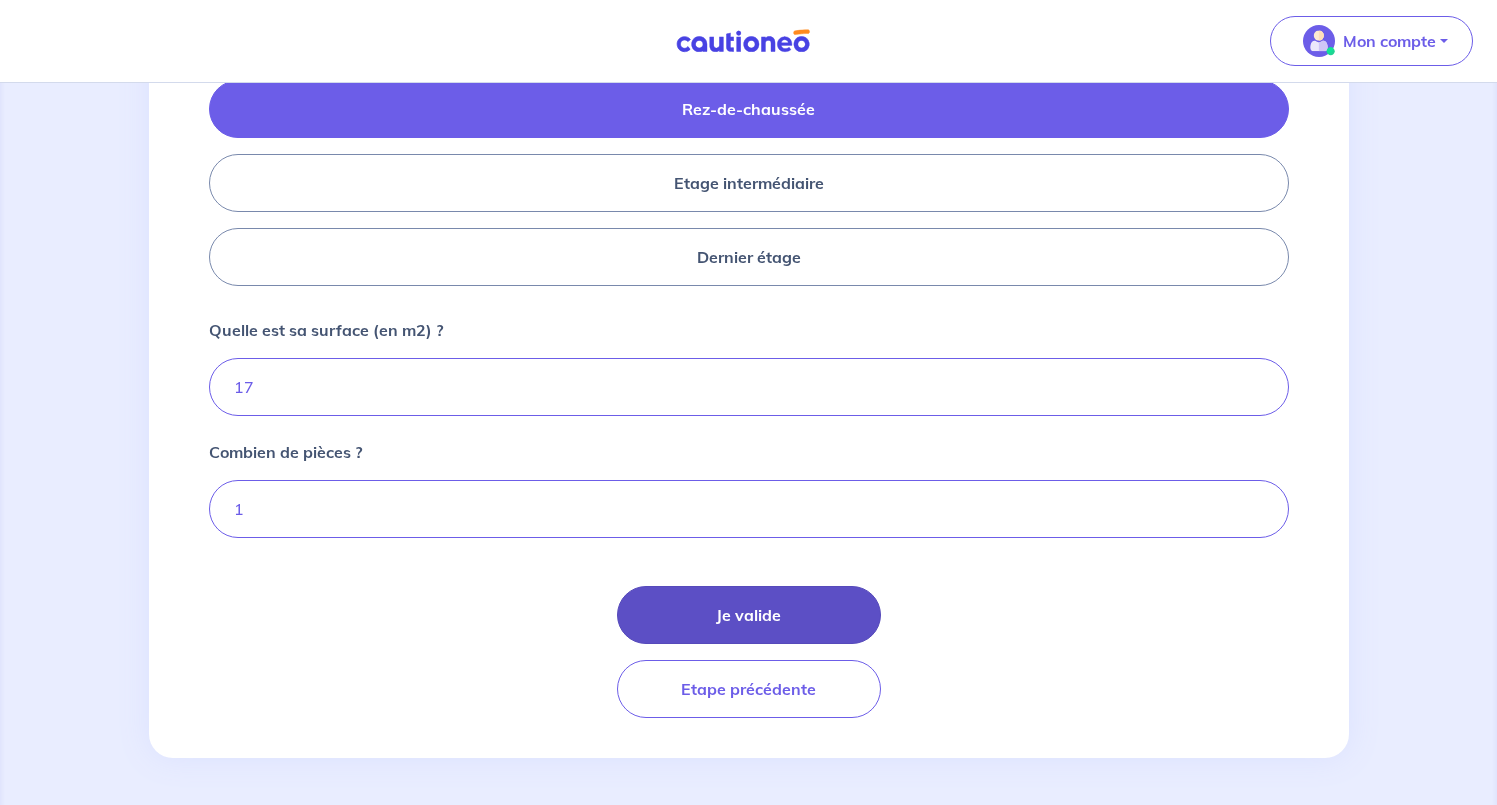 click on "Je valide" at bounding box center (749, 615) 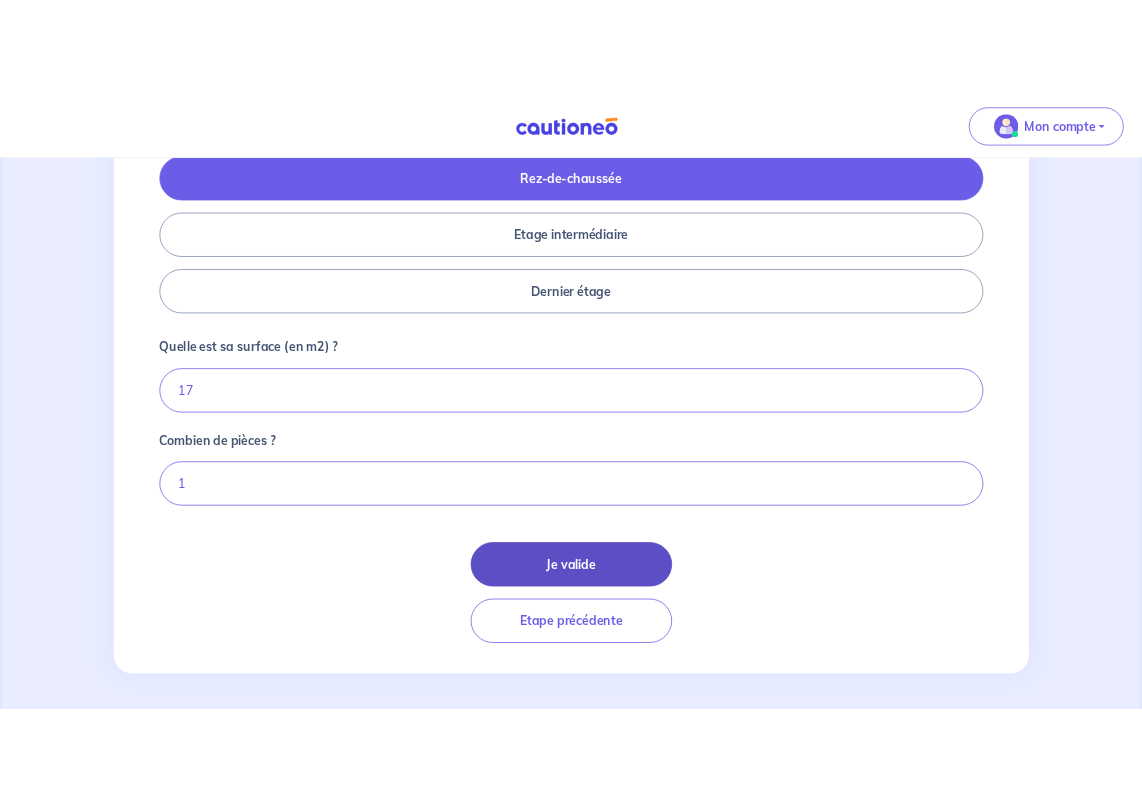 scroll, scrollTop: 0, scrollLeft: 0, axis: both 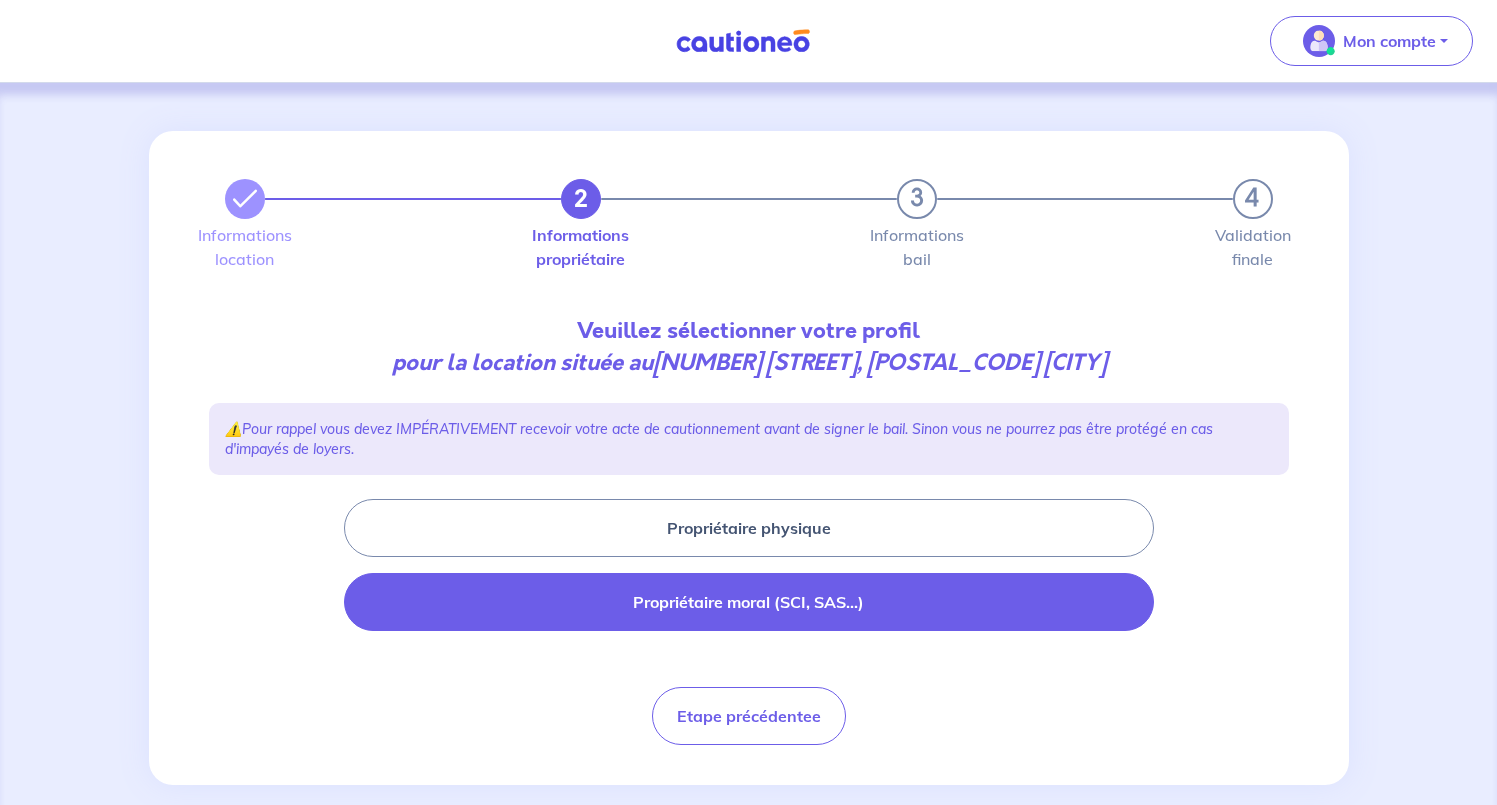 click on "Propriétaire moral  (SCI, SAS...)" at bounding box center [749, 602] 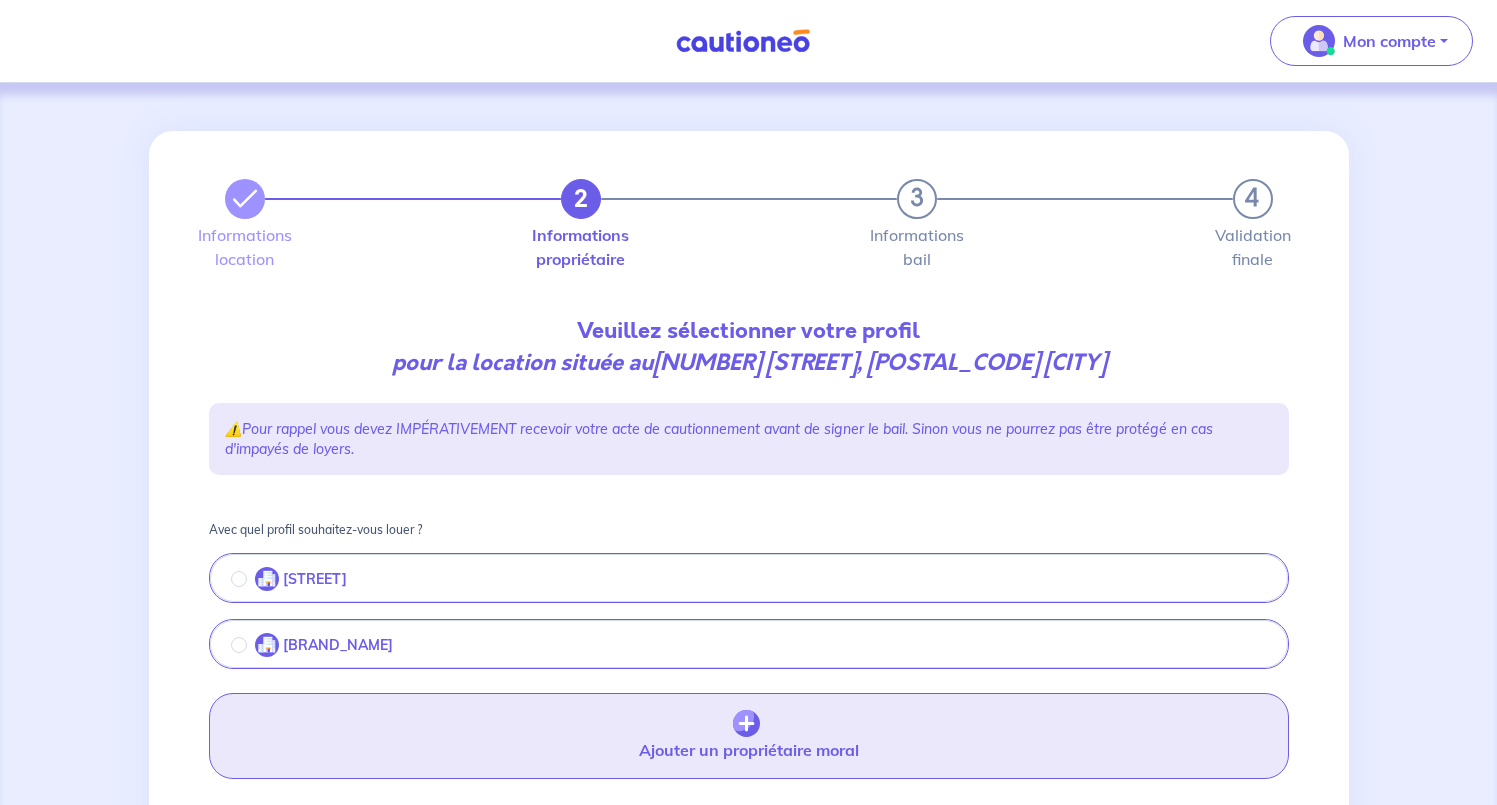 click at bounding box center [746, 724] 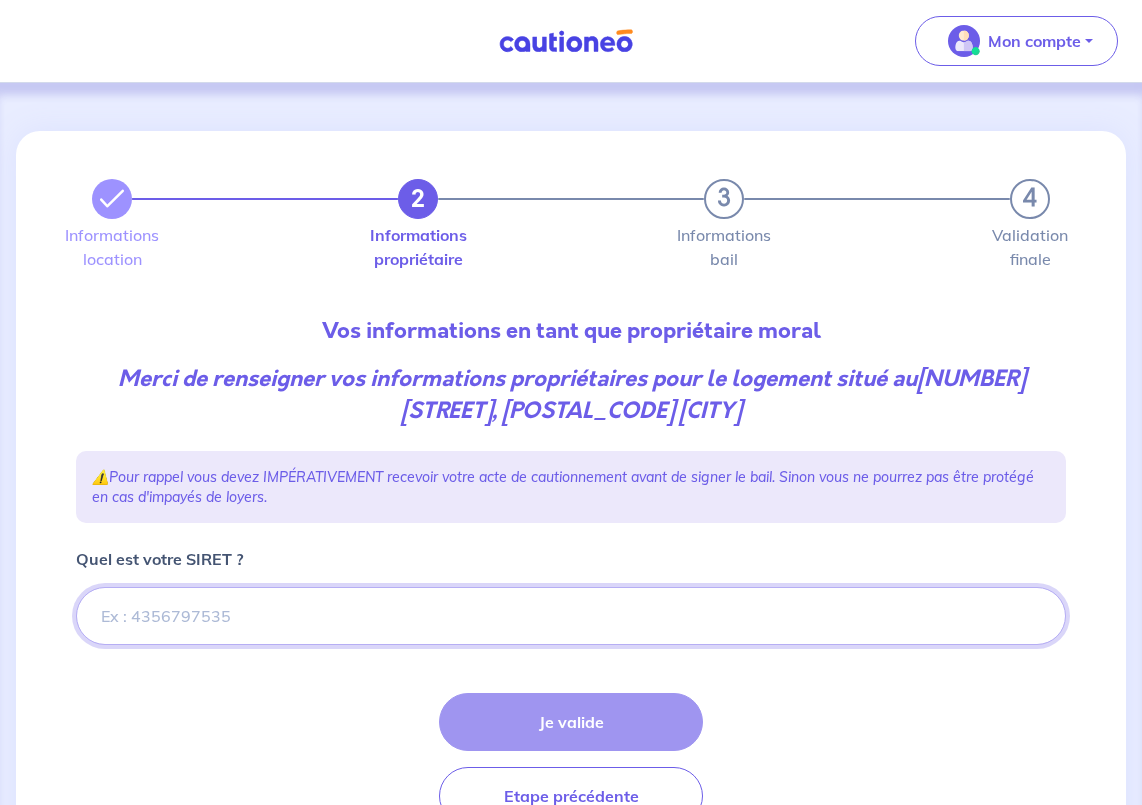 click on "Quel est votre SIRET ?" at bounding box center [571, 616] 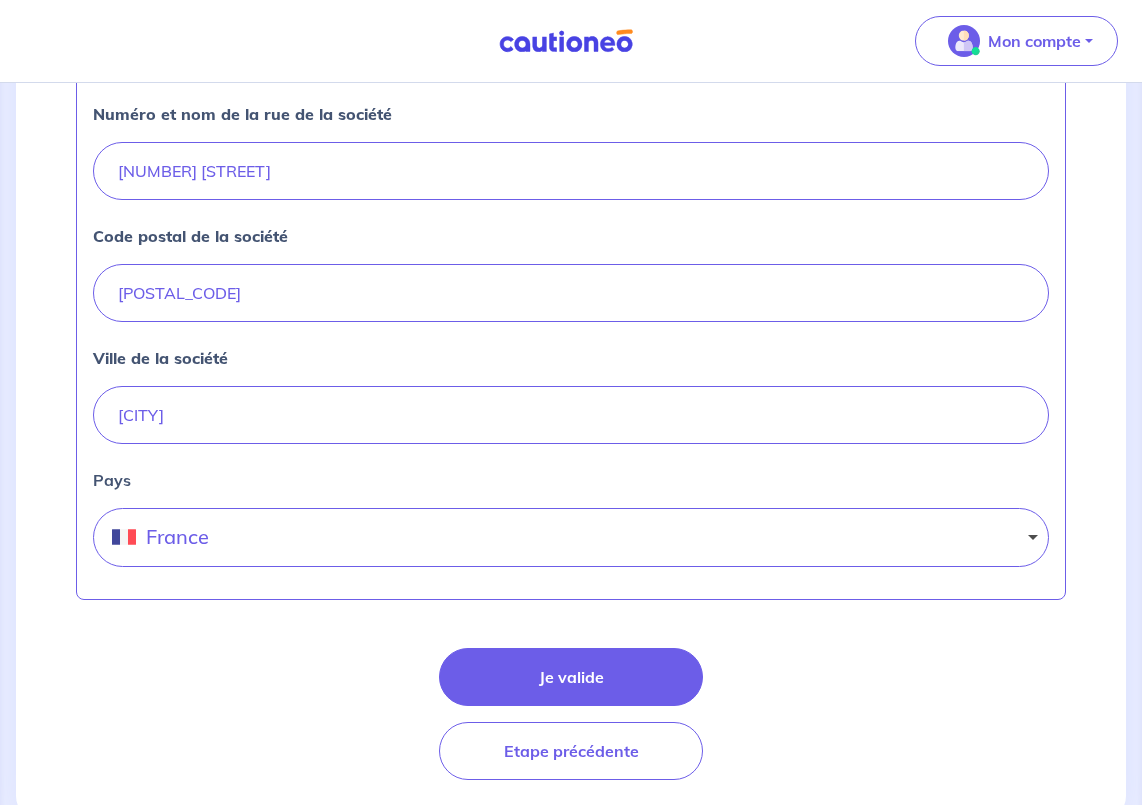 scroll, scrollTop: 906, scrollLeft: 0, axis: vertical 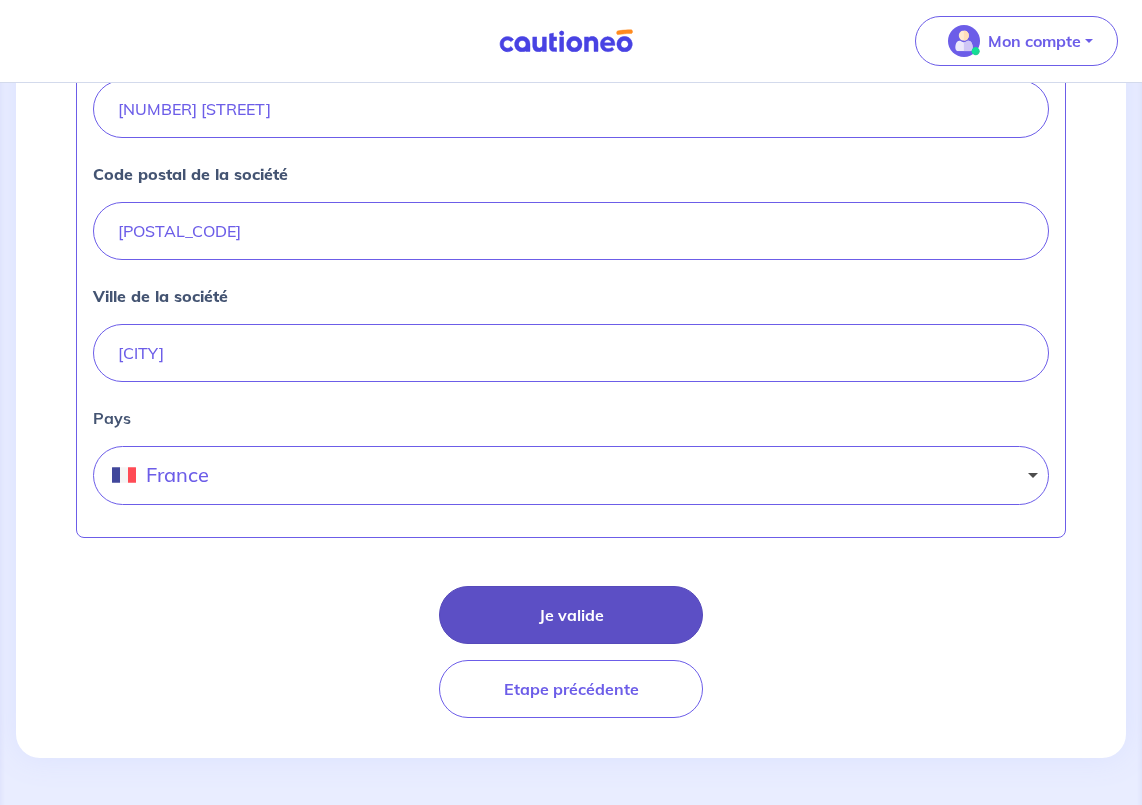 type on "[NUMBER]" 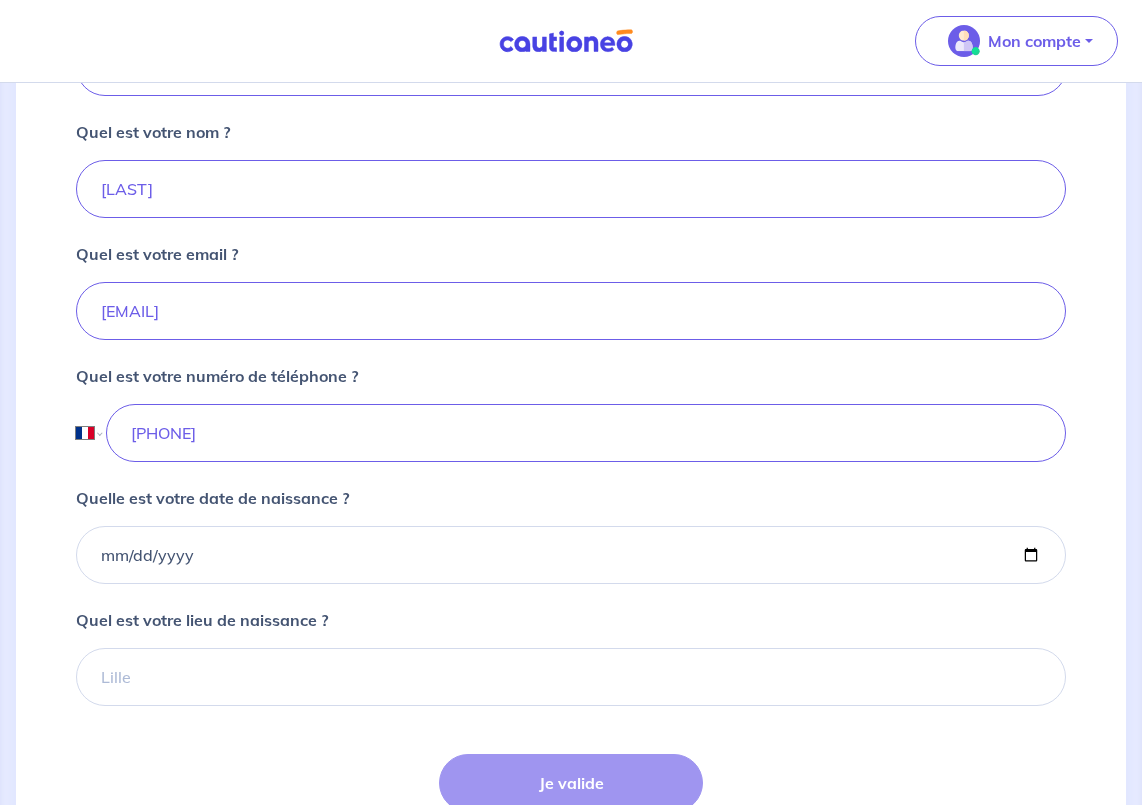 scroll, scrollTop: 591, scrollLeft: 0, axis: vertical 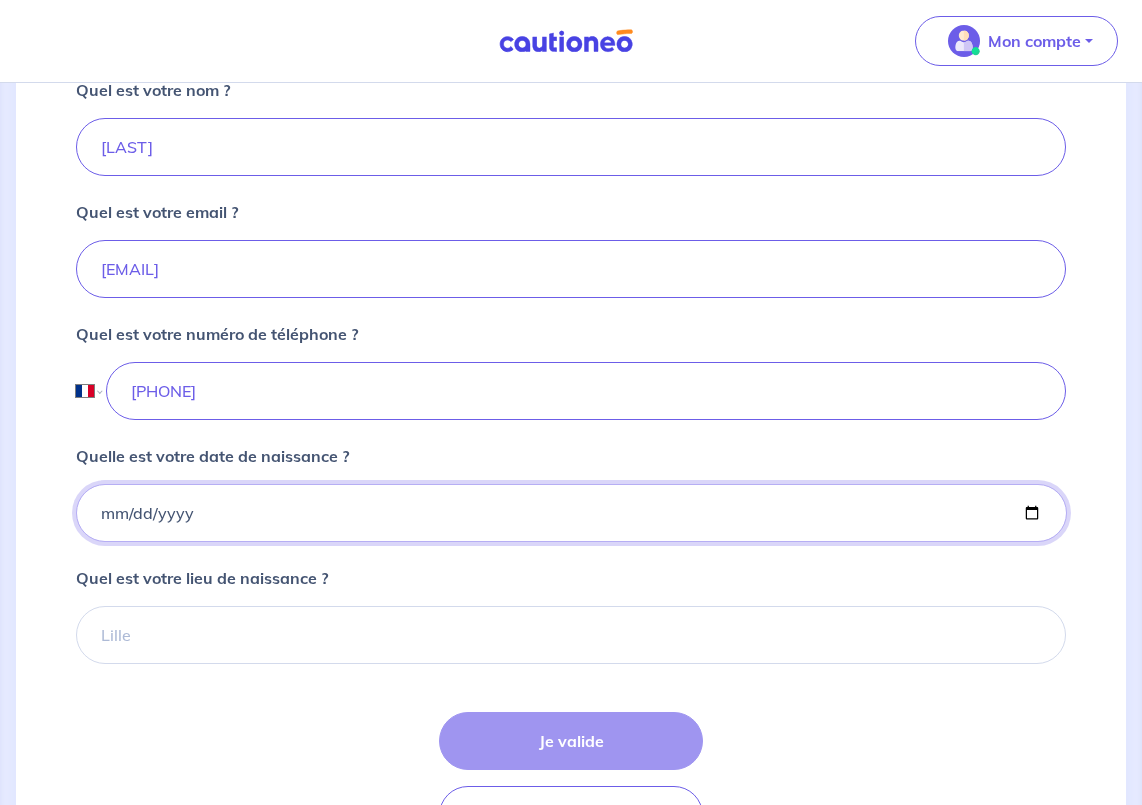 click on "Quelle est votre date de naissance ?" at bounding box center [571, 513] 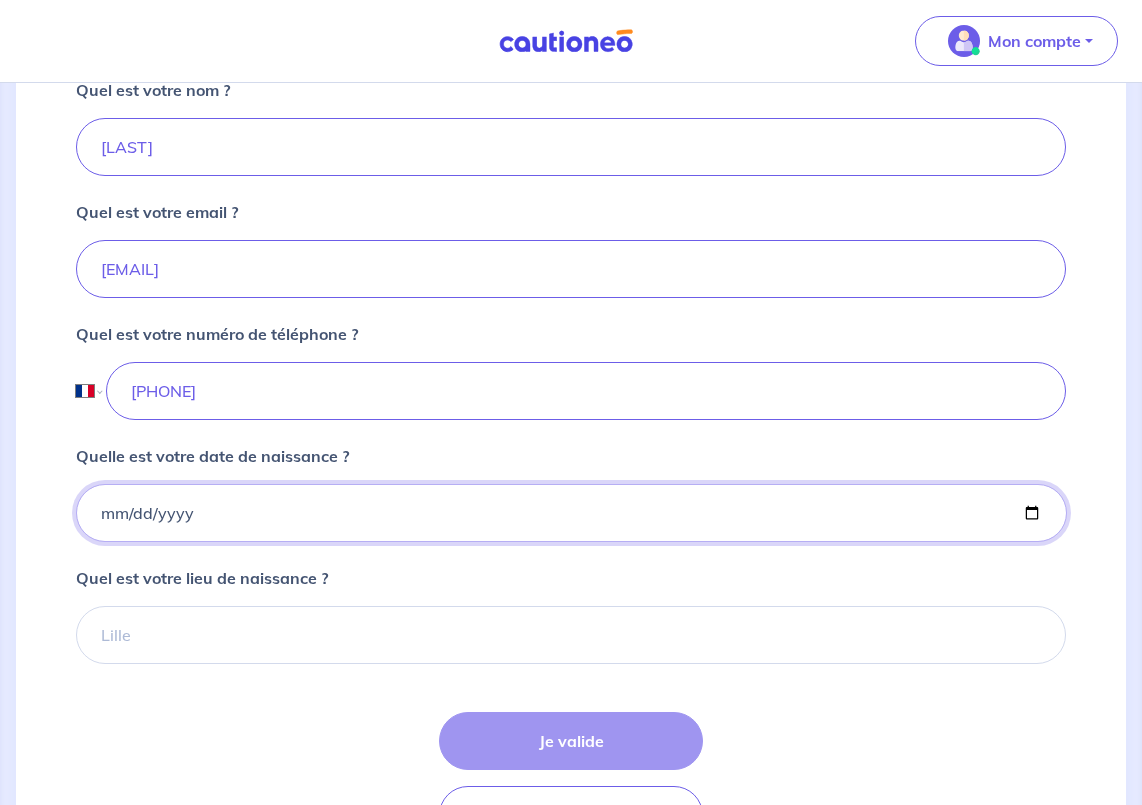type on "[DATE]" 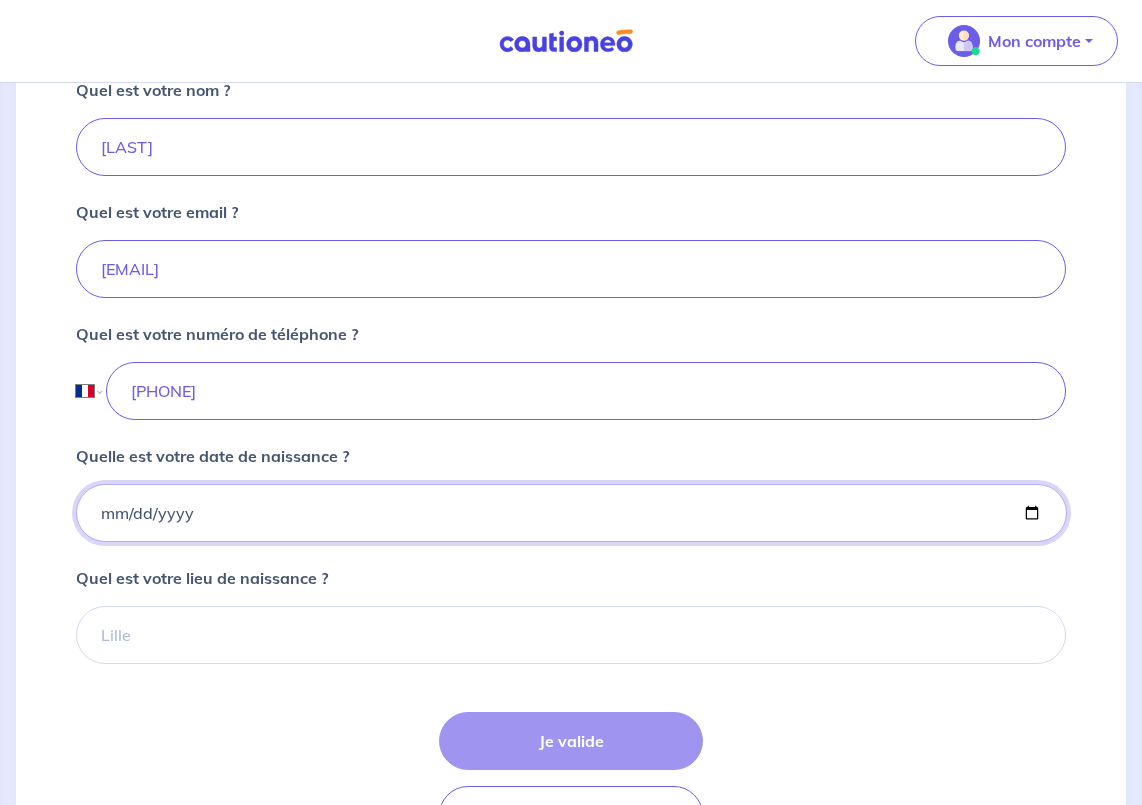 click on "[DATE]" at bounding box center (571, 513) 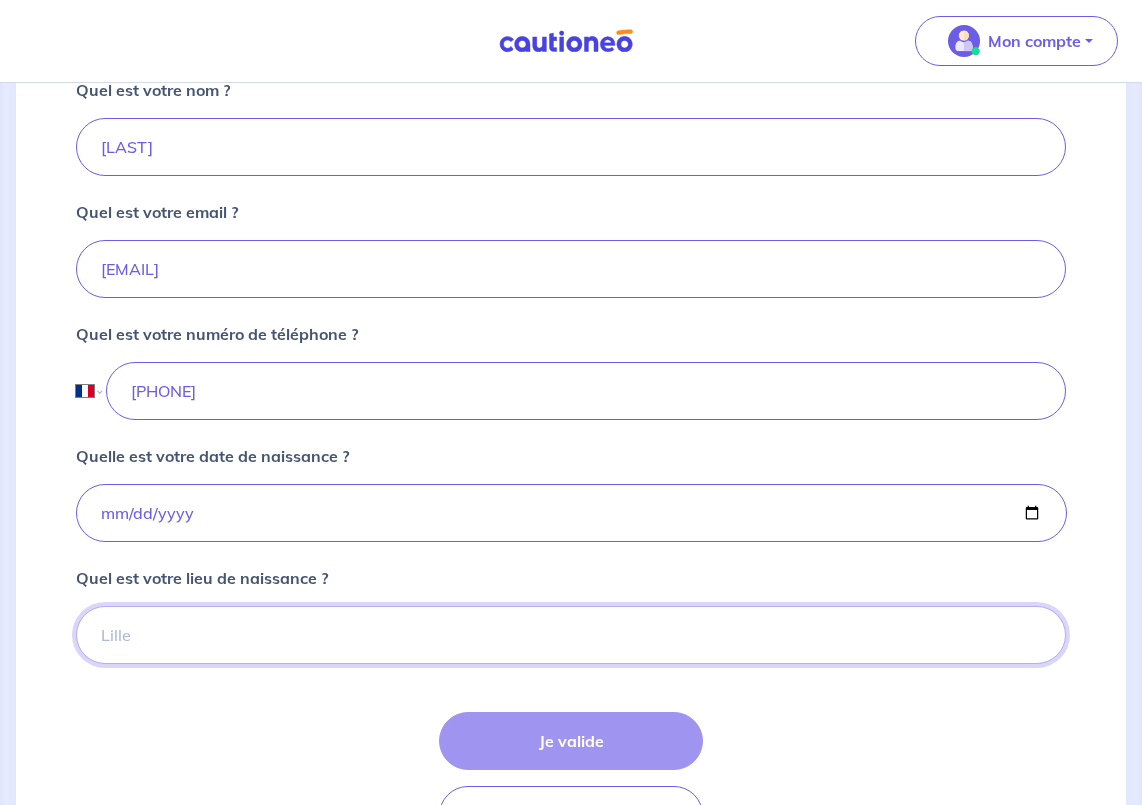 click on "Quel est votre lieu de naissance ?" at bounding box center (571, 635) 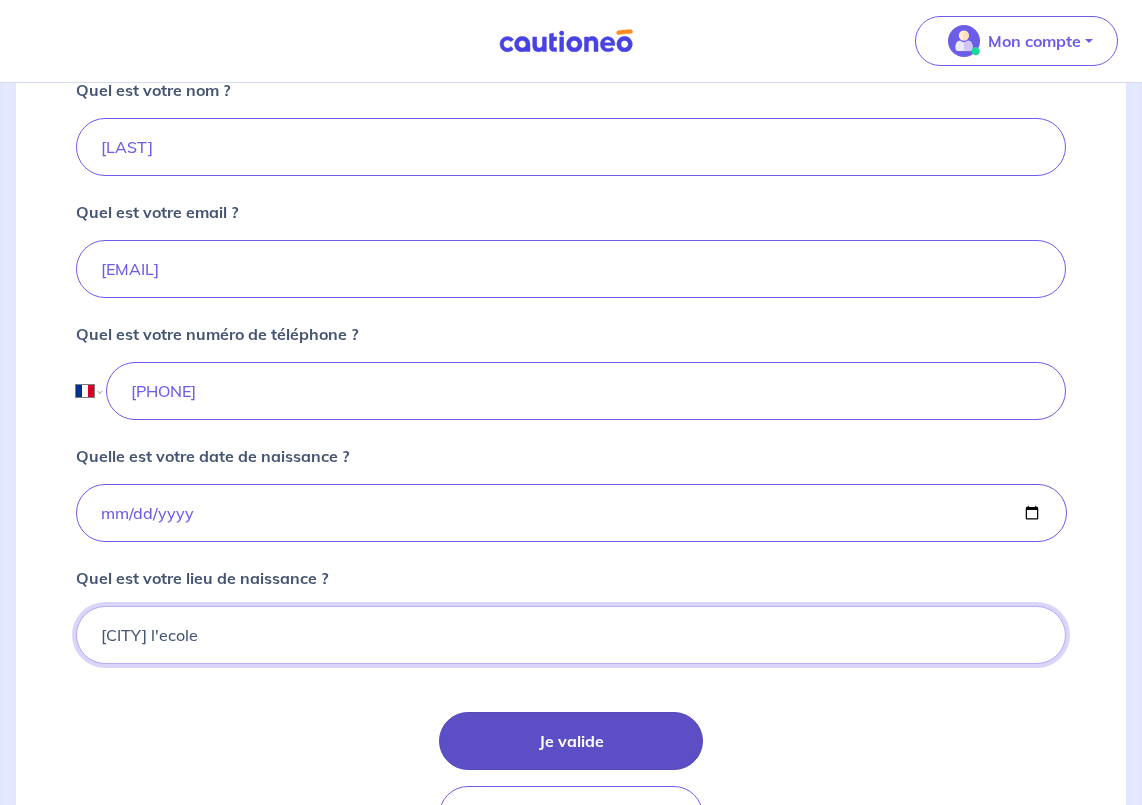 type on "[CITY] l'ecole" 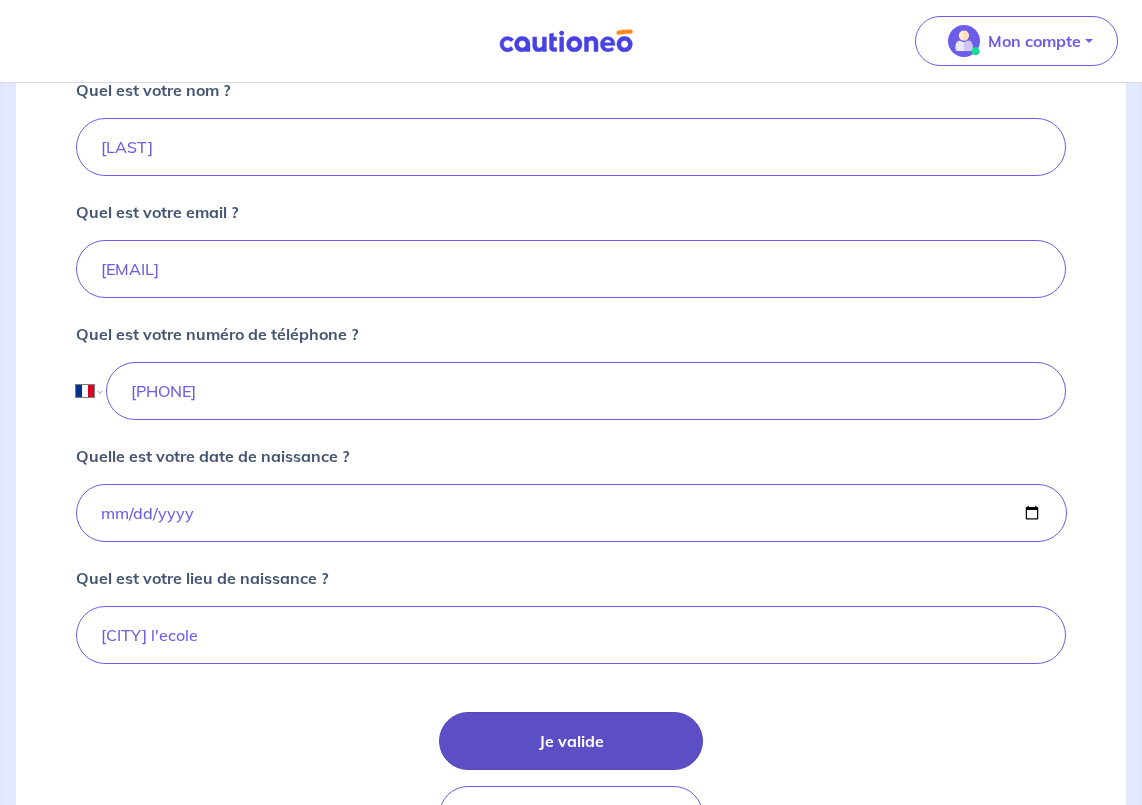 click on "Je valide" at bounding box center [571, 741] 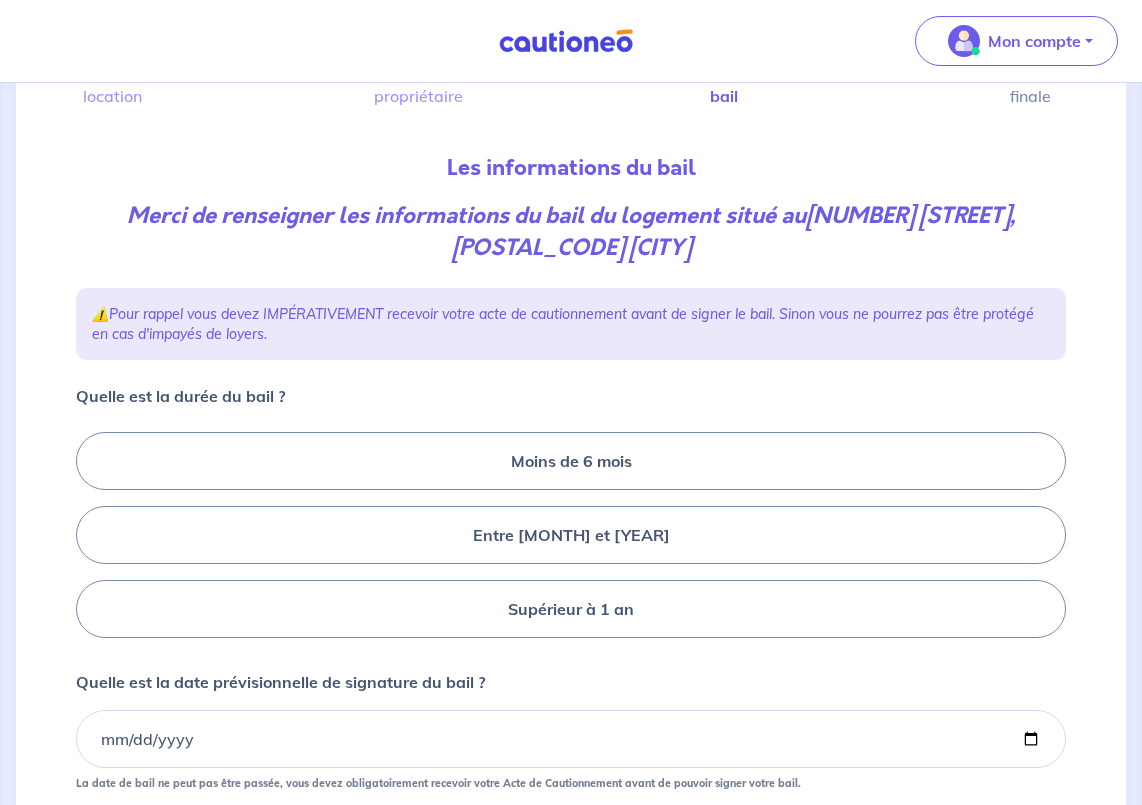 scroll, scrollTop: 202, scrollLeft: 0, axis: vertical 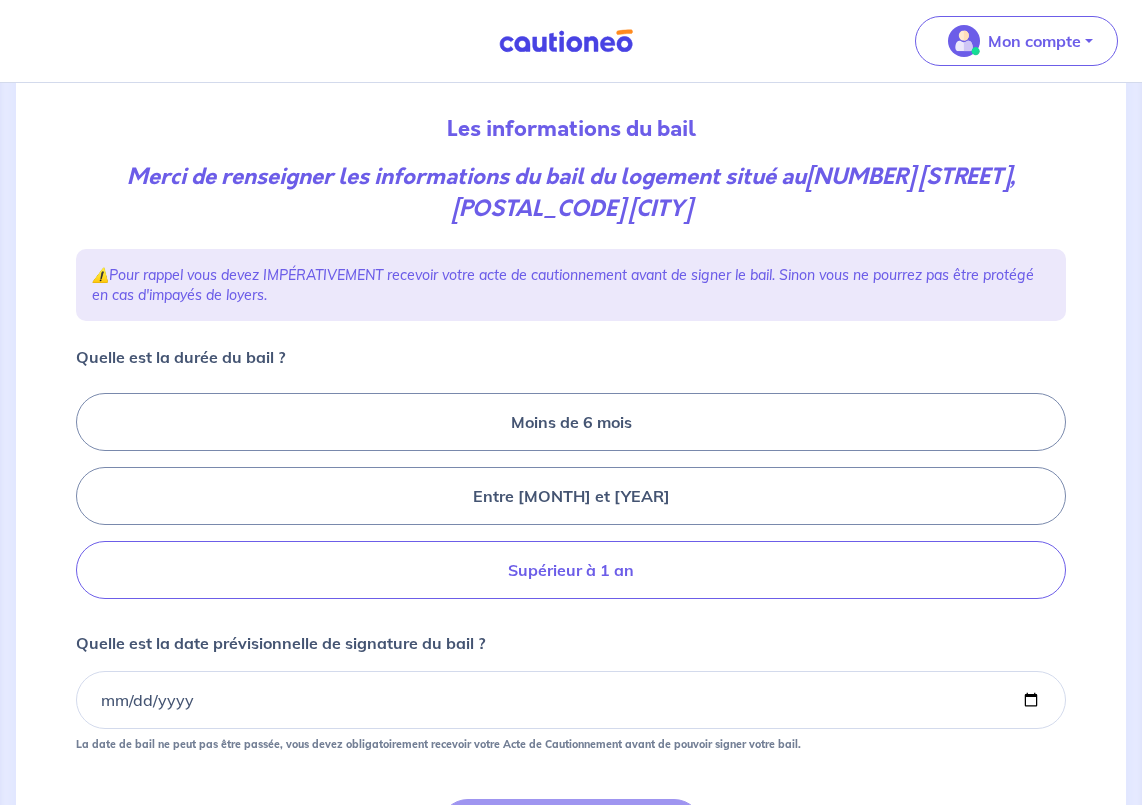 click on "Supérieur à 1 an" at bounding box center [571, 570] 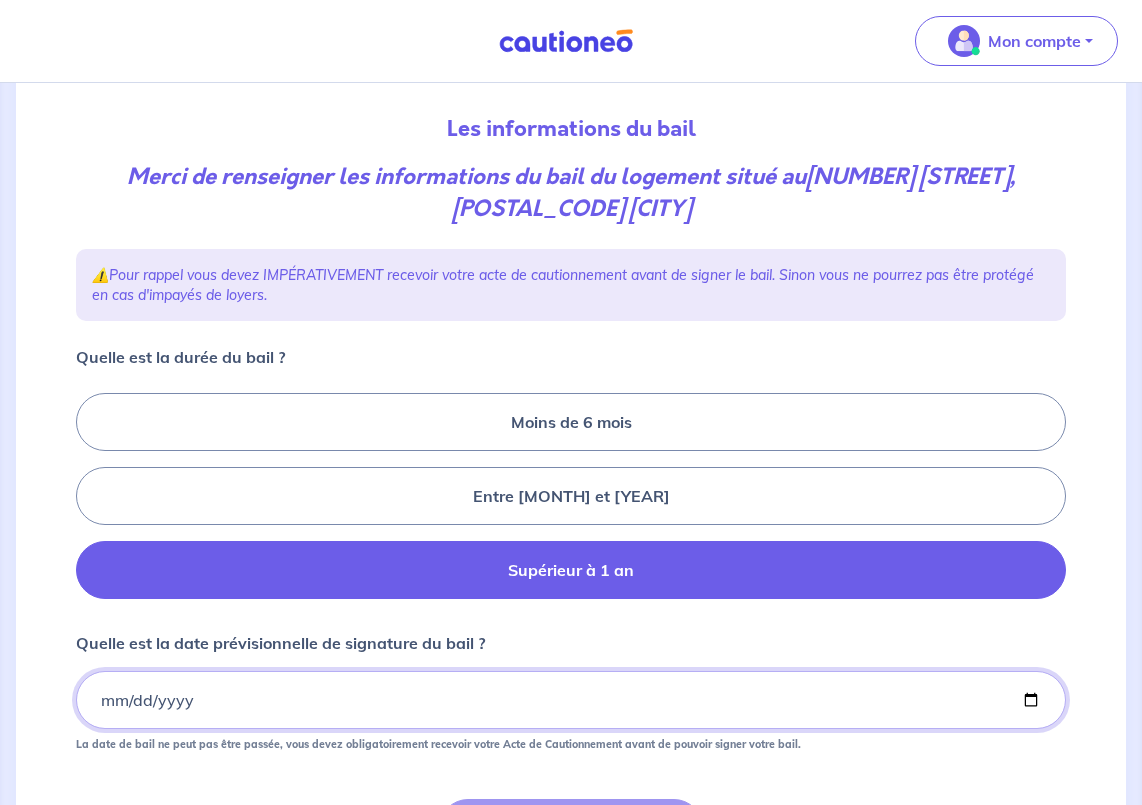 click on "Quelle est la date prévisionnelle de signature du bail ?" at bounding box center (571, 700) 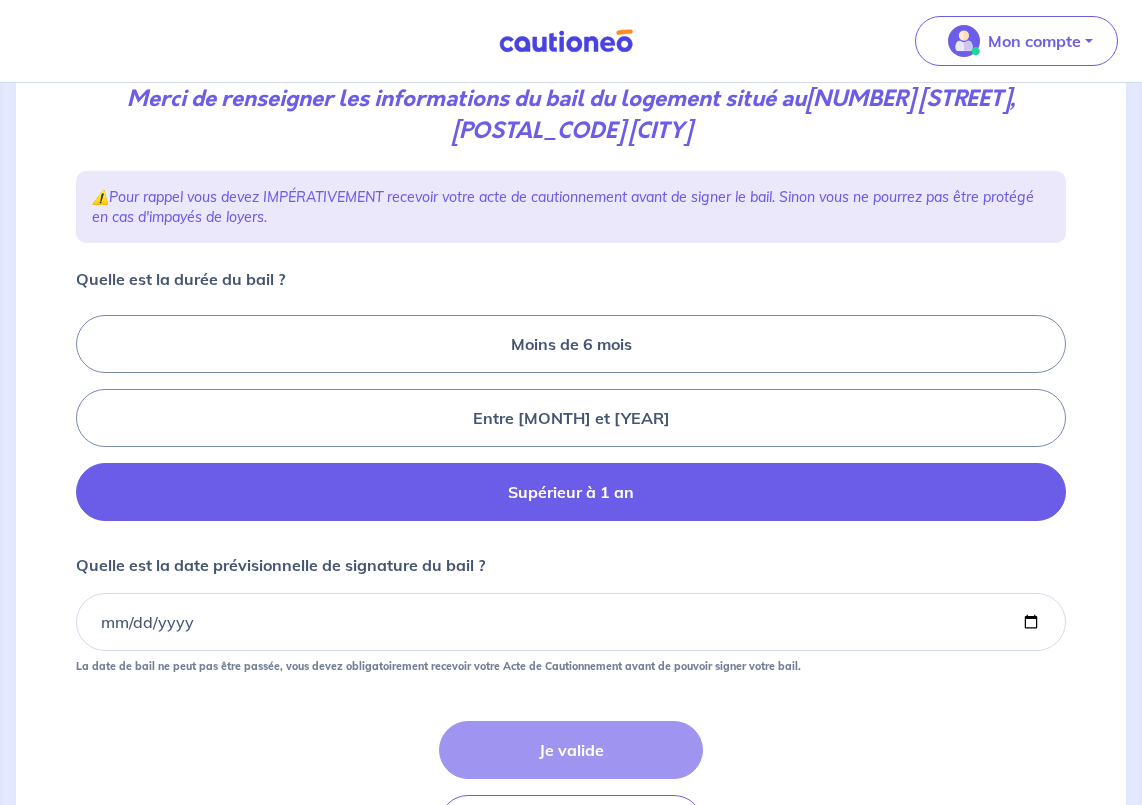 scroll, scrollTop: 283, scrollLeft: 0, axis: vertical 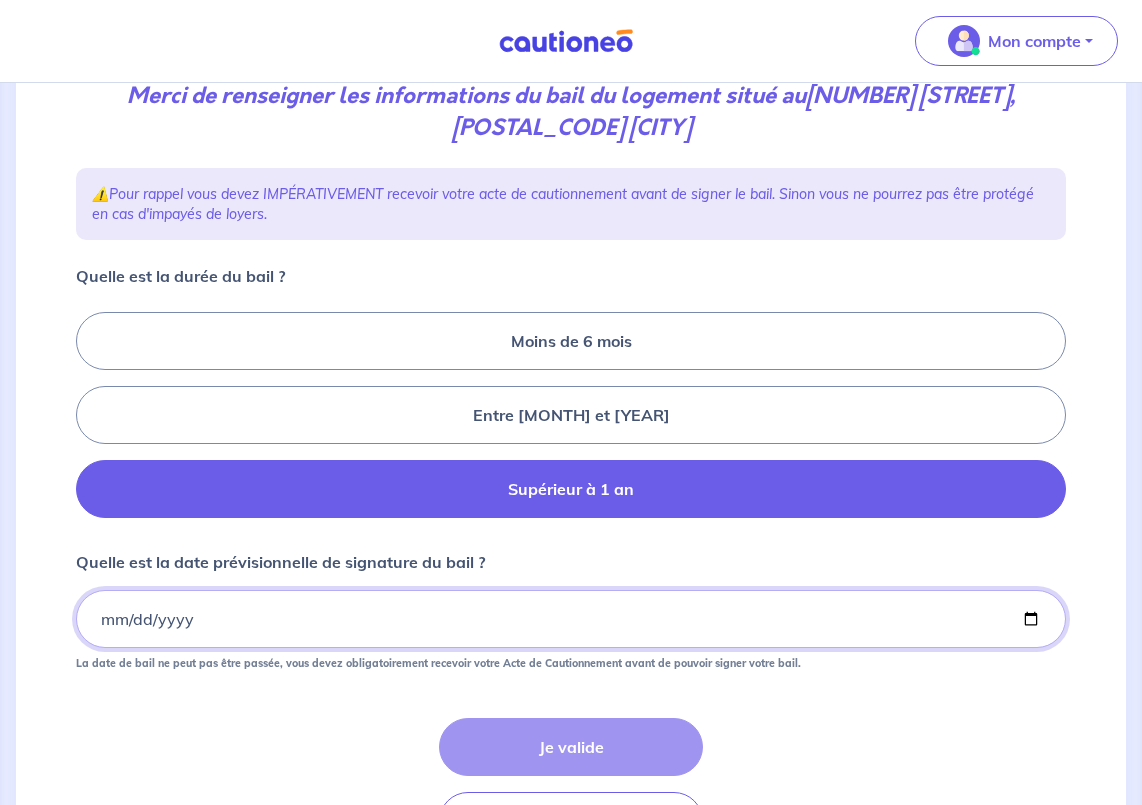 click on "Quelle est la date prévisionnelle de signature du bail ?" at bounding box center [571, 619] 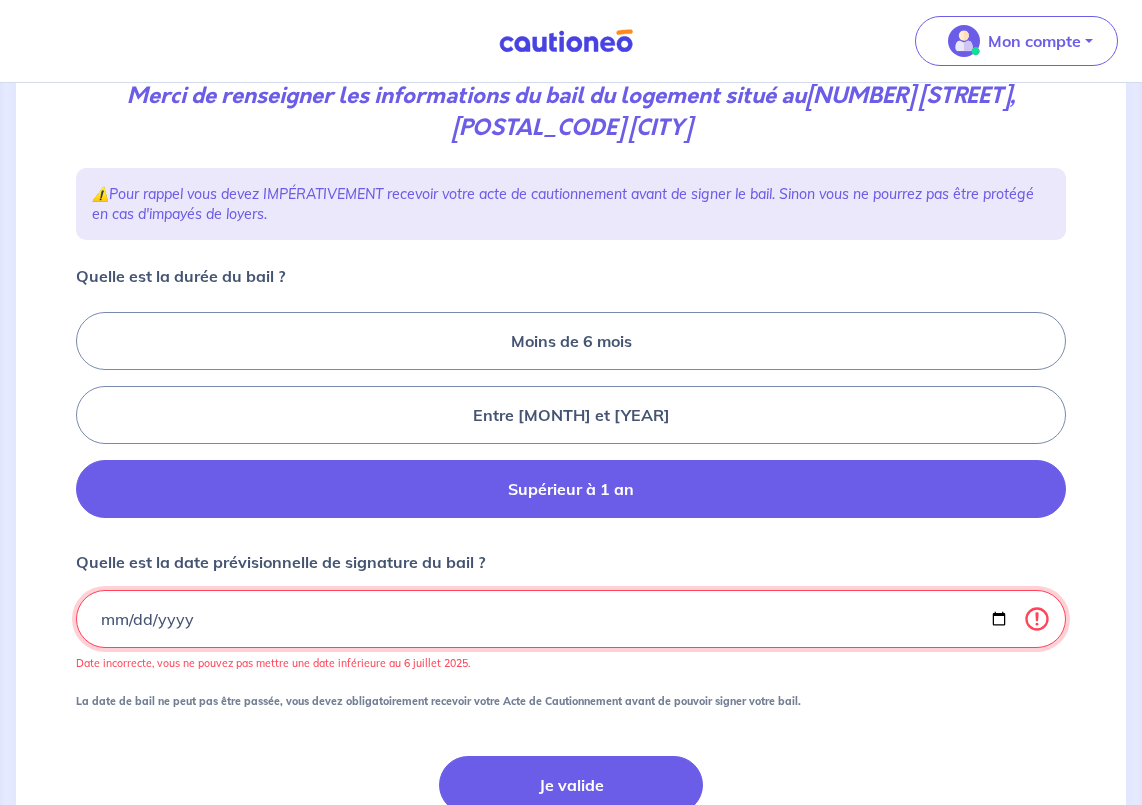 type on "[DATE]" 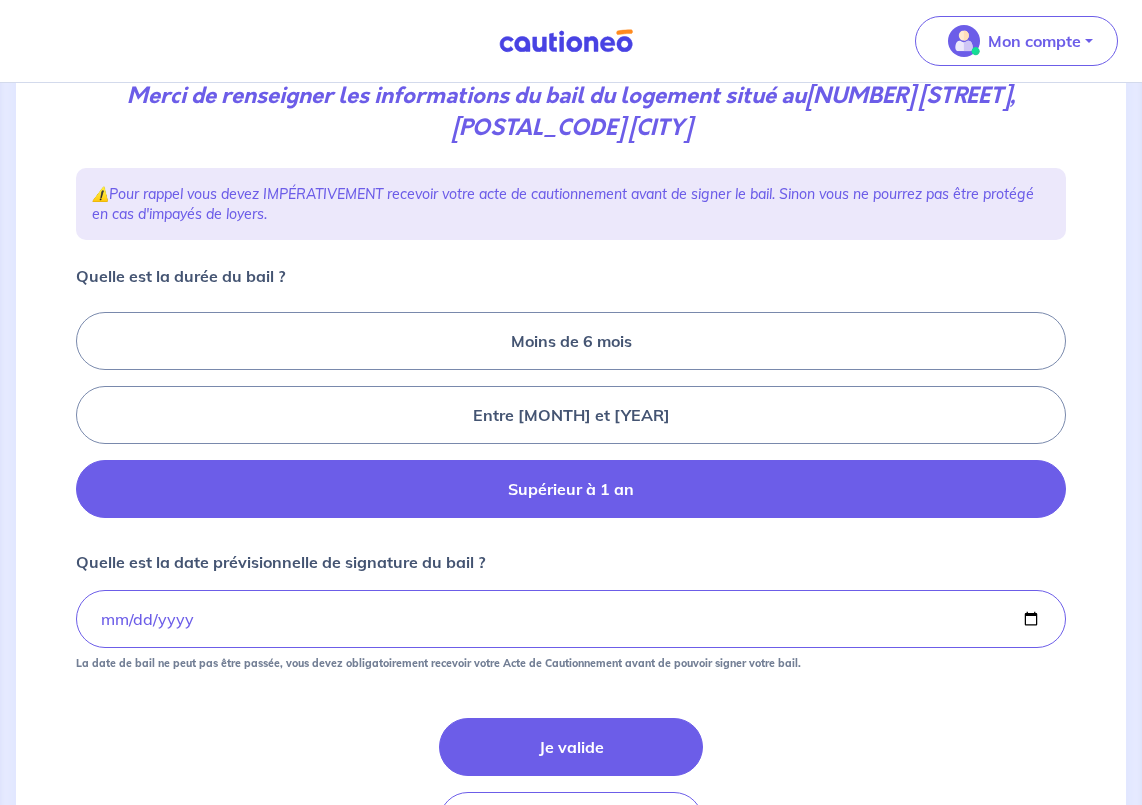 click on "Quelle est la durée du bail ? Moins de 6 mois Entre 6 mois et 1 an Supérieur à 1 an Quelle est la date prévisionnelle de signature du bail ? [DATE] La date de bail ne peut pas être passée, vous devez obligatoirement recevoir votre Acte de Cautionnement avant de pouvoir signer votre bail. Je valide Etape précédente" at bounding box center [571, 557] 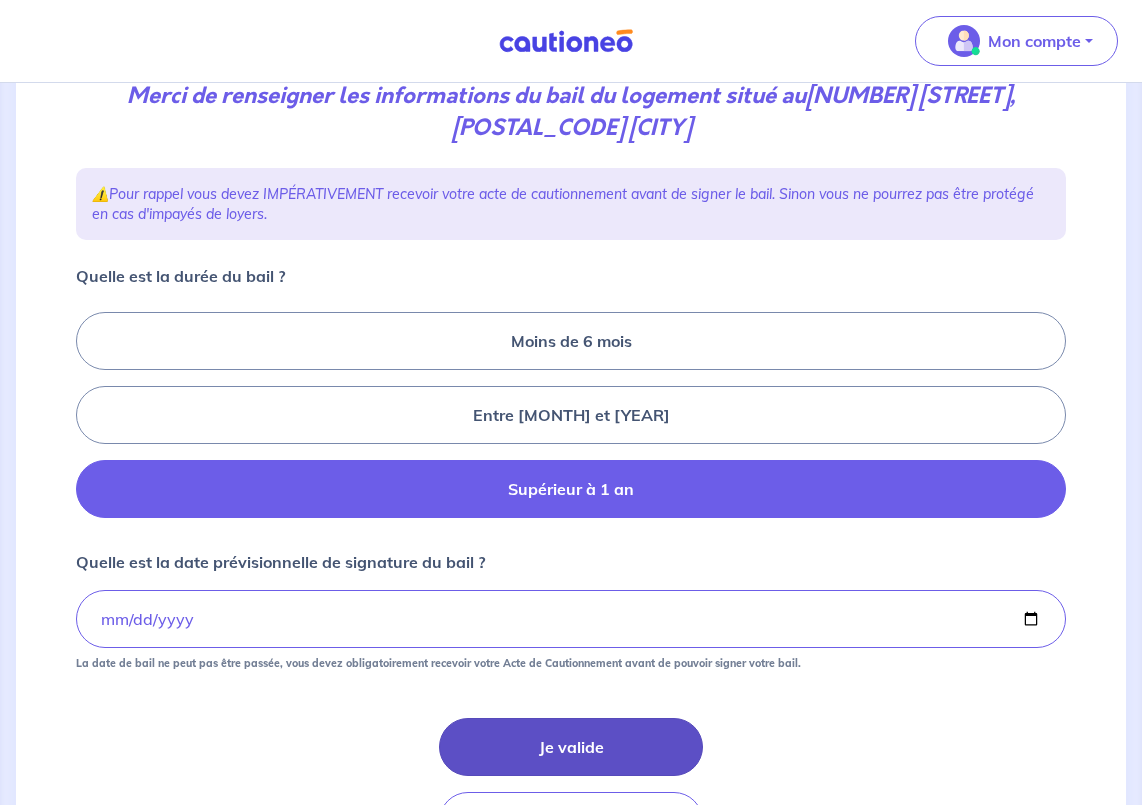 click on "Je valide" at bounding box center [571, 747] 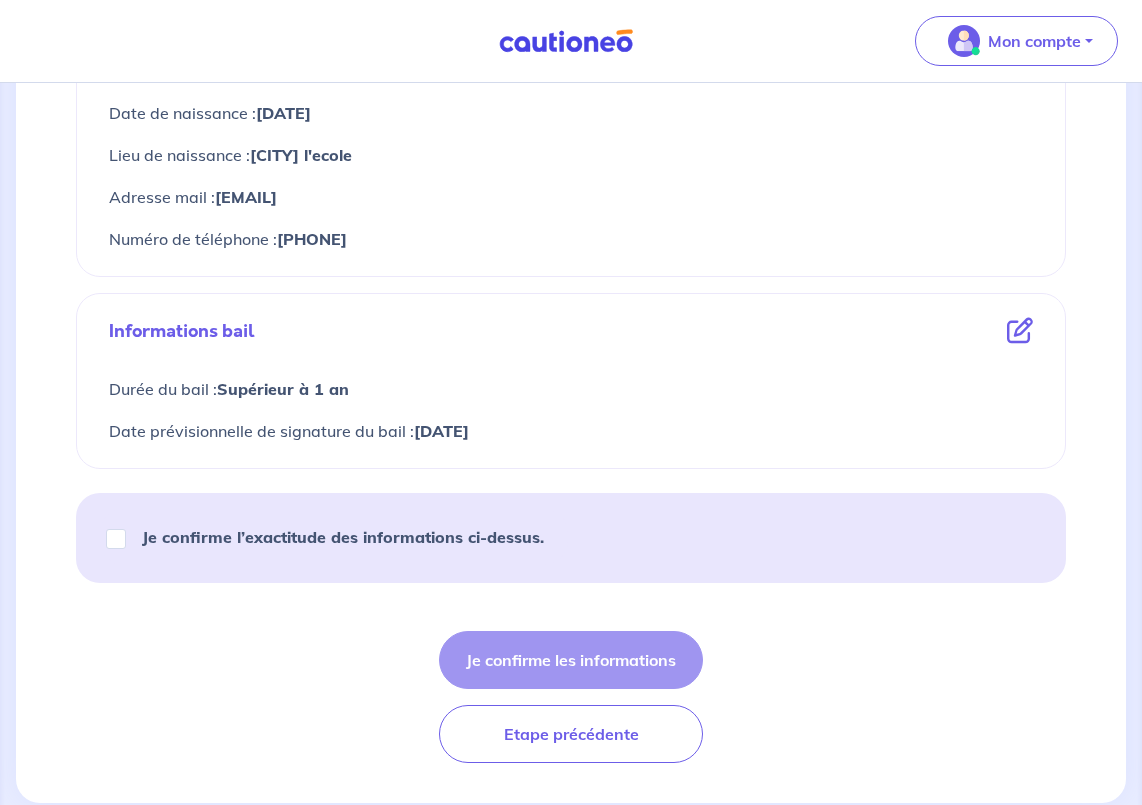 scroll, scrollTop: 1042, scrollLeft: 0, axis: vertical 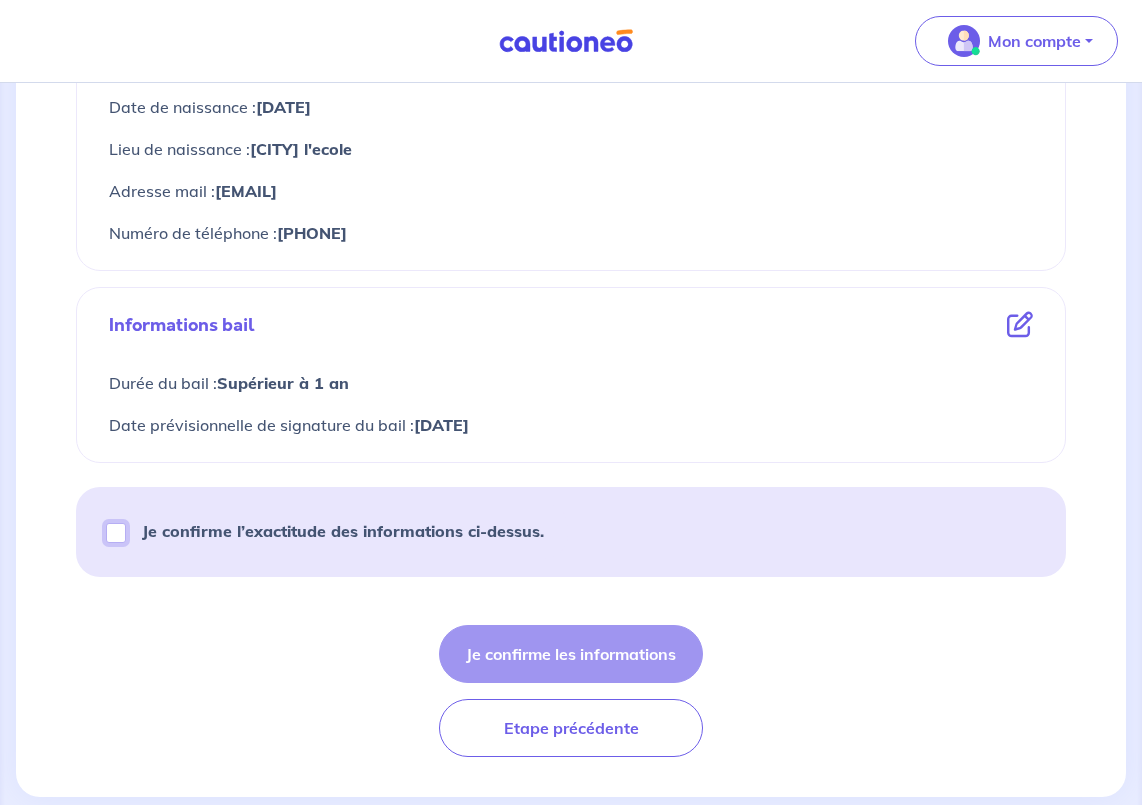 click on "Je confirme l’exactitude des informations ci-dessus." at bounding box center (116, 533) 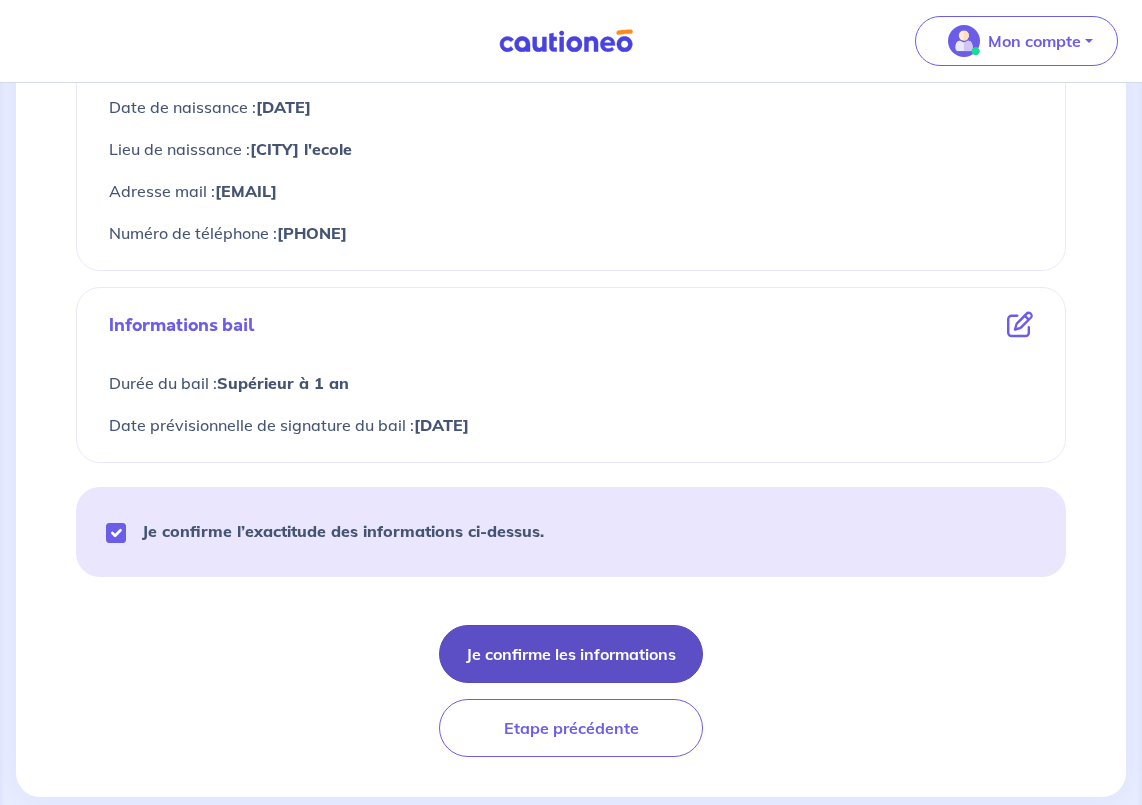 click on "Je confirme les informations" at bounding box center [571, 654] 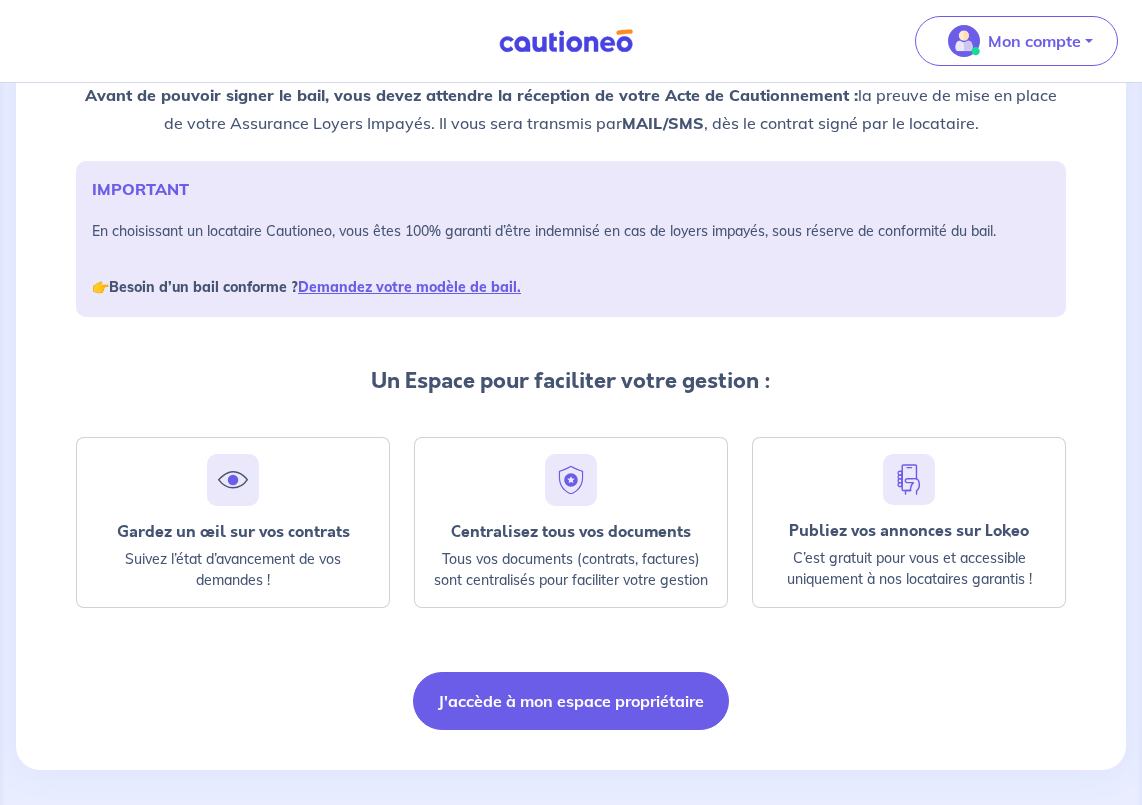 scroll, scrollTop: 235, scrollLeft: 0, axis: vertical 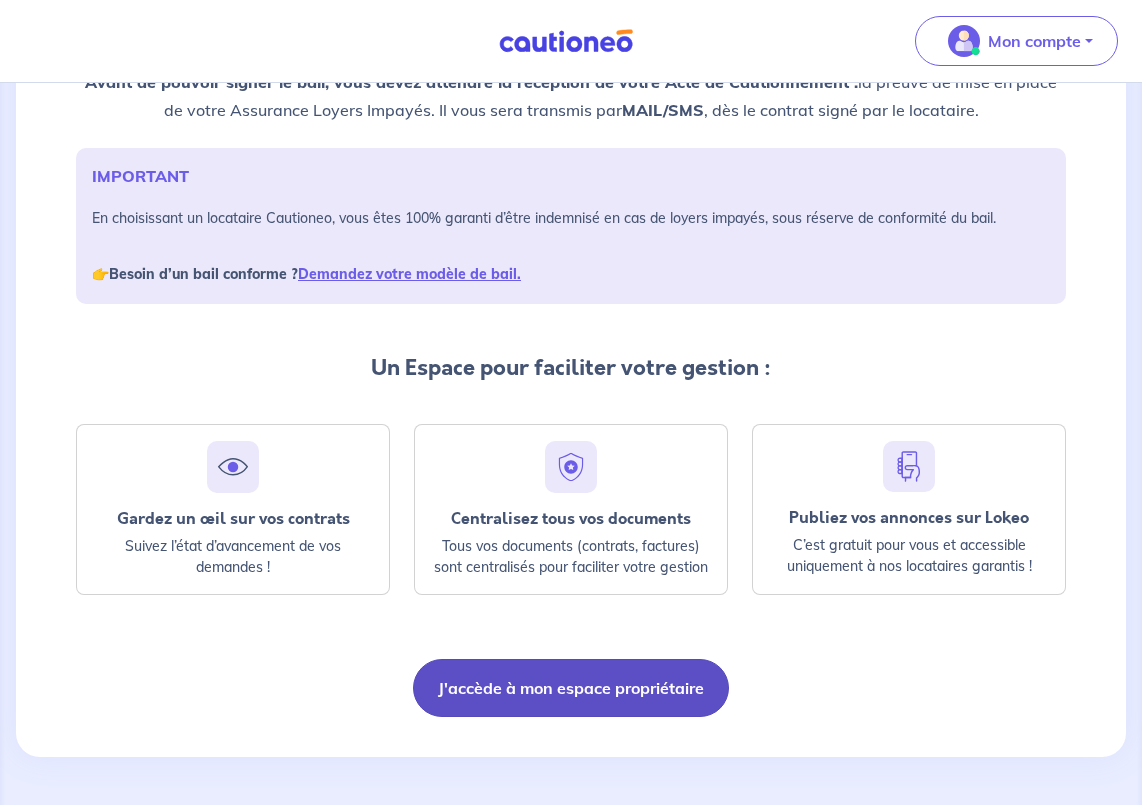 click on "J'accède à mon espace propriétaire" at bounding box center [571, 688] 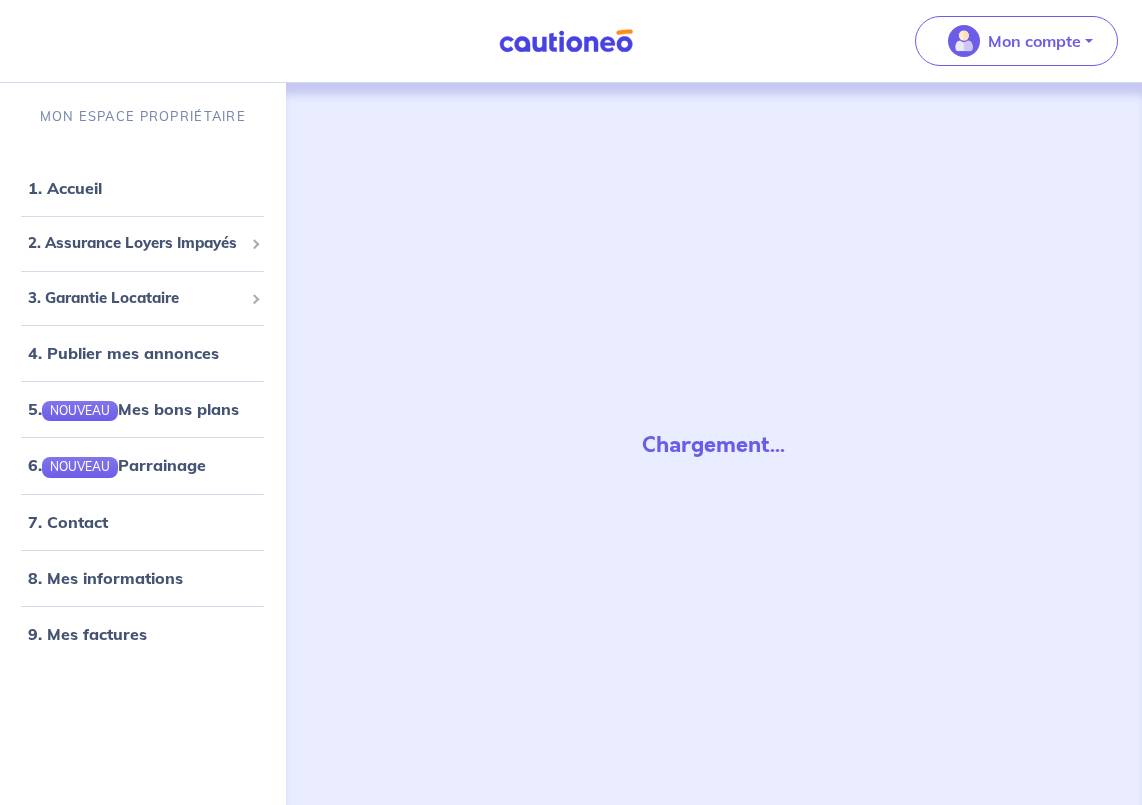 scroll, scrollTop: 0, scrollLeft: 0, axis: both 